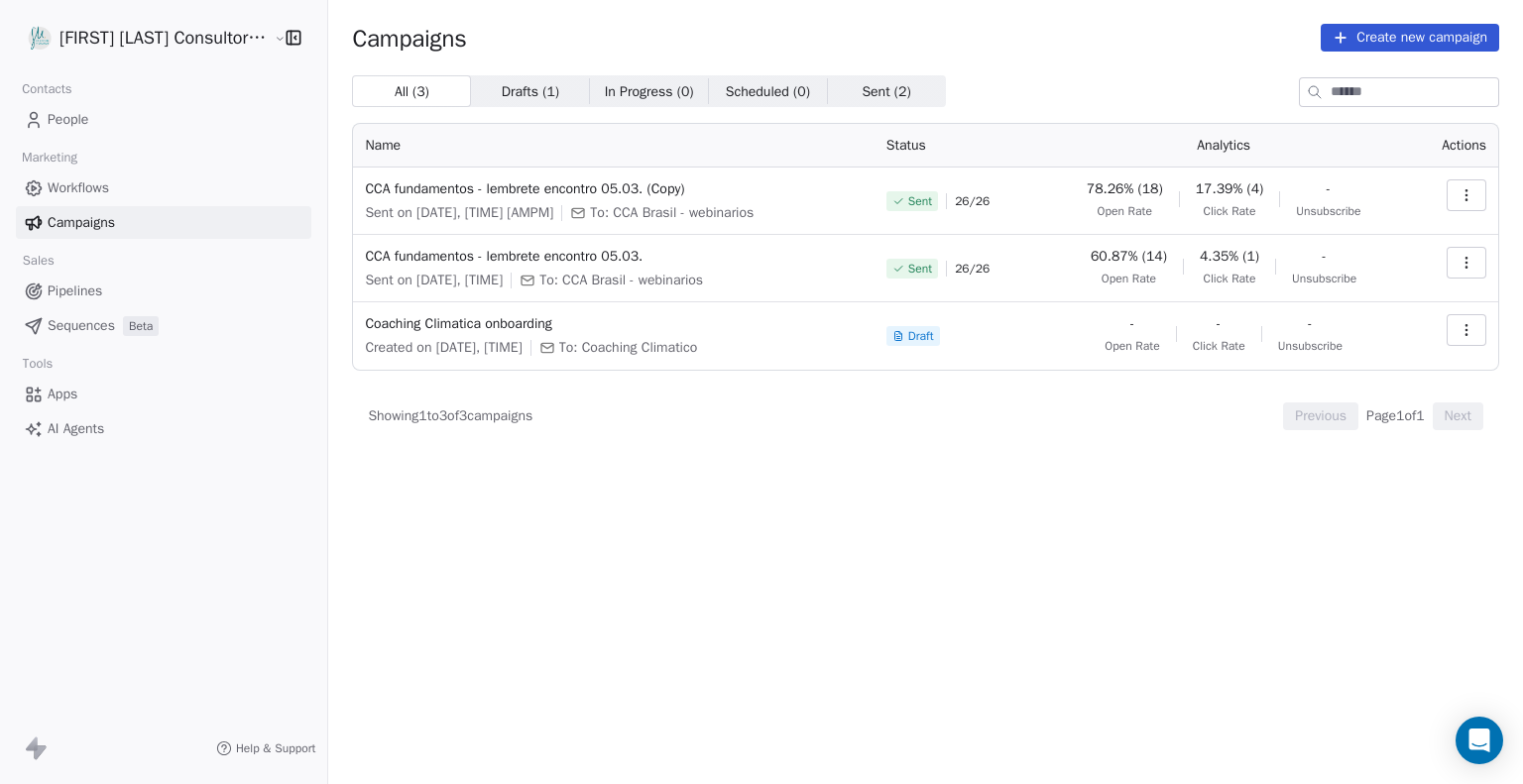 scroll, scrollTop: 0, scrollLeft: 0, axis: both 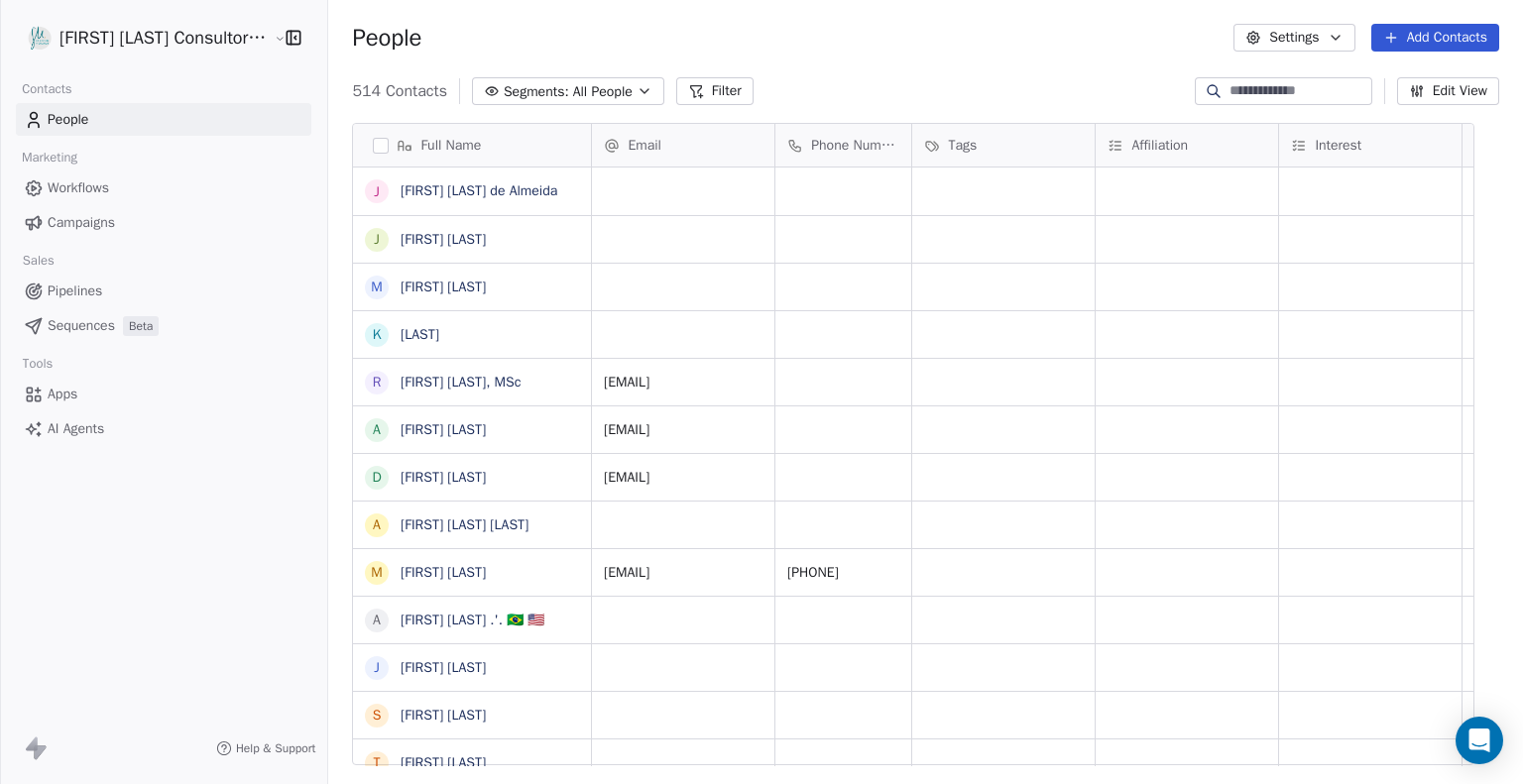 click on "Segments:" at bounding box center (536, 91) 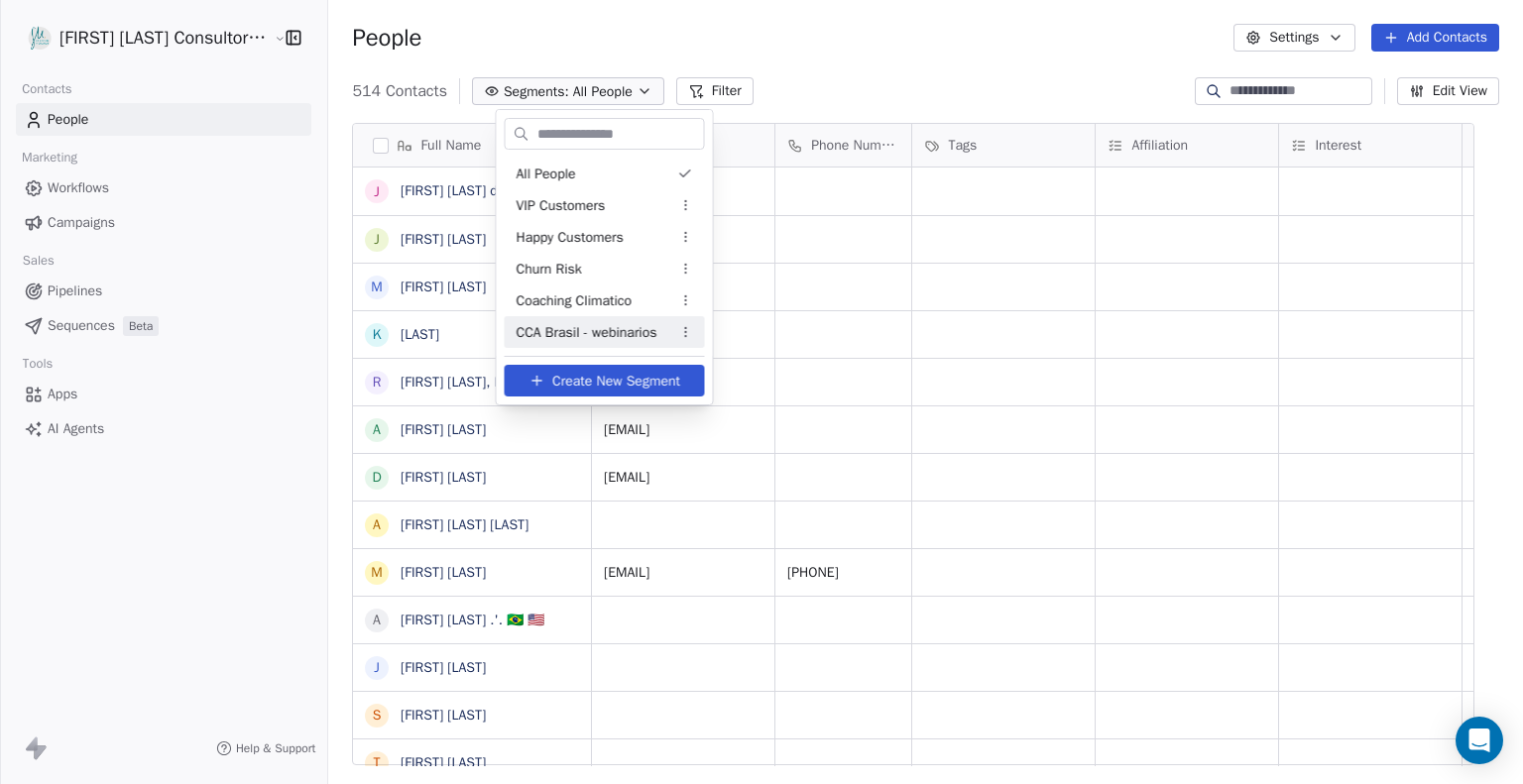 click on "CCA Brasil - webinarios" at bounding box center [587, 332] 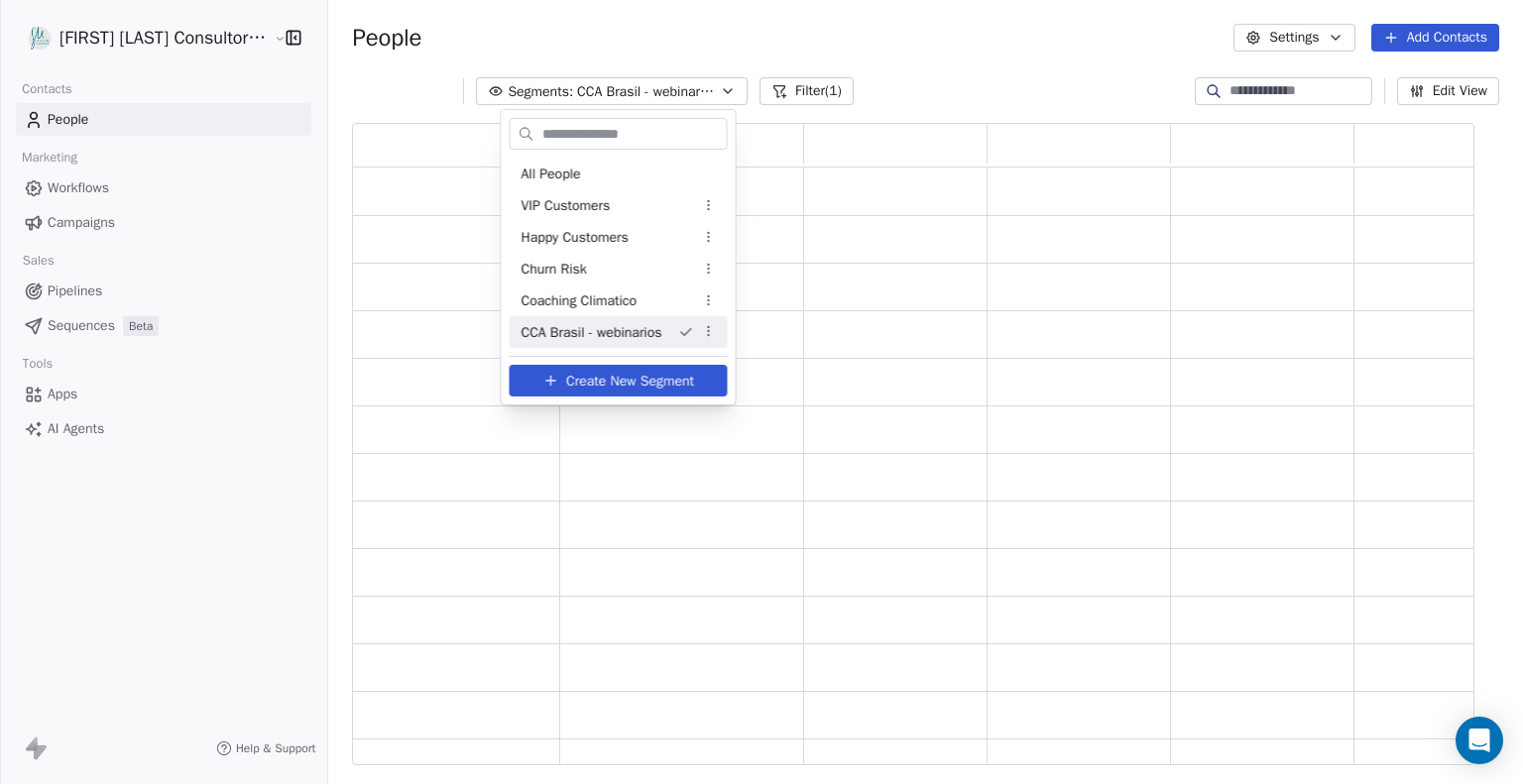 scroll, scrollTop: 16, scrollLeft: 15, axis: both 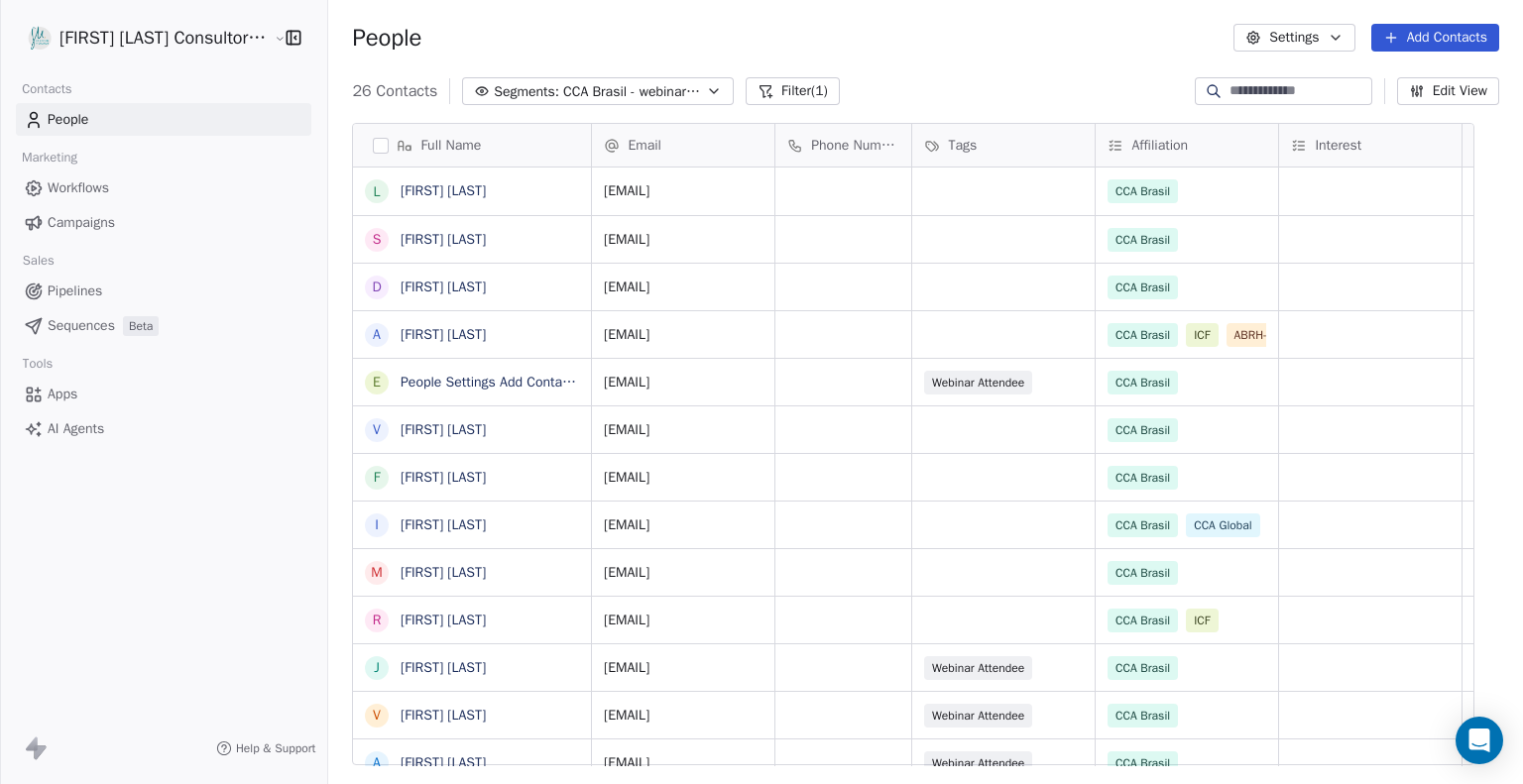 click on "CCA Brasil - webinarios" at bounding box center [633, 91] 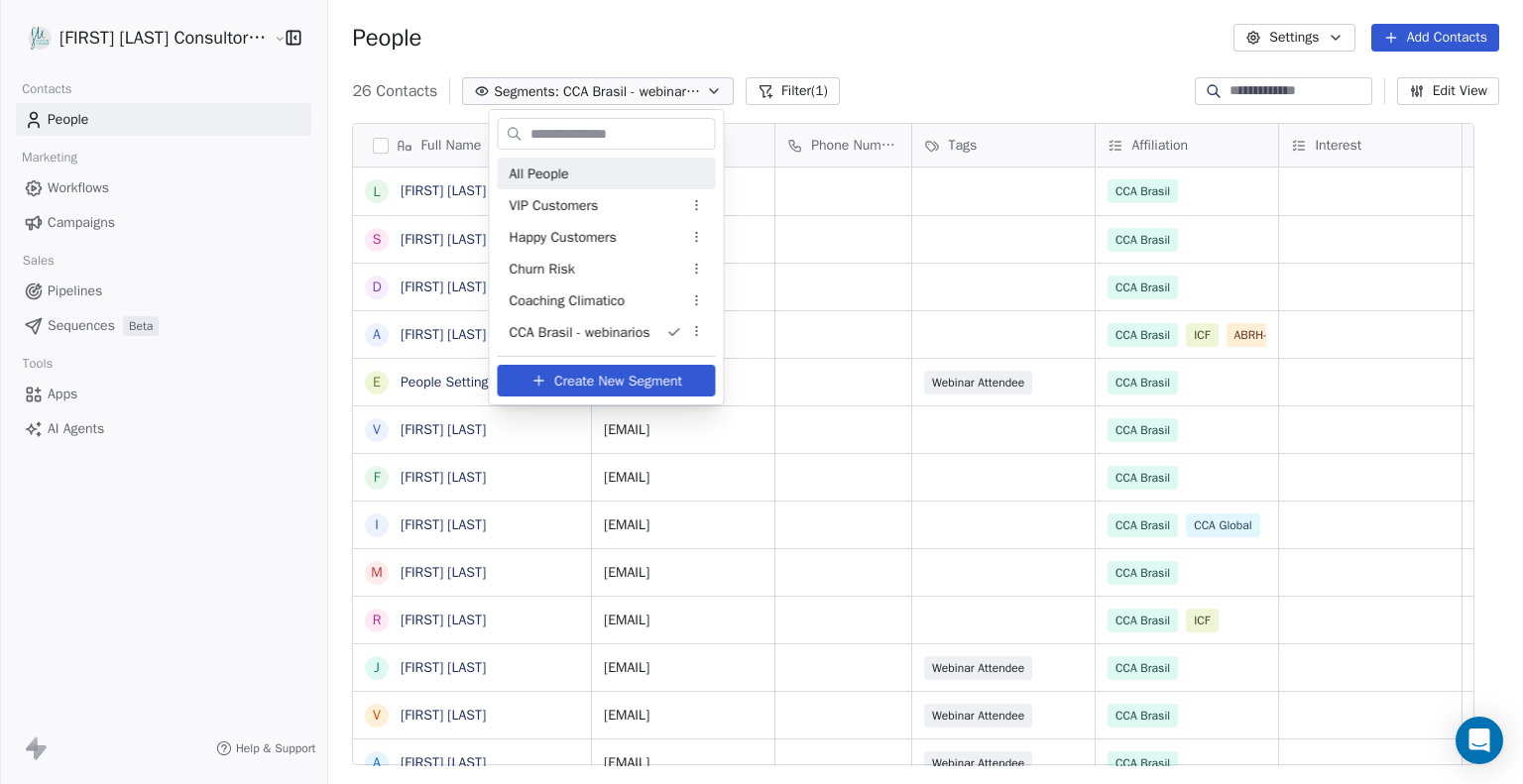click on "All People" at bounding box center (607, 173) 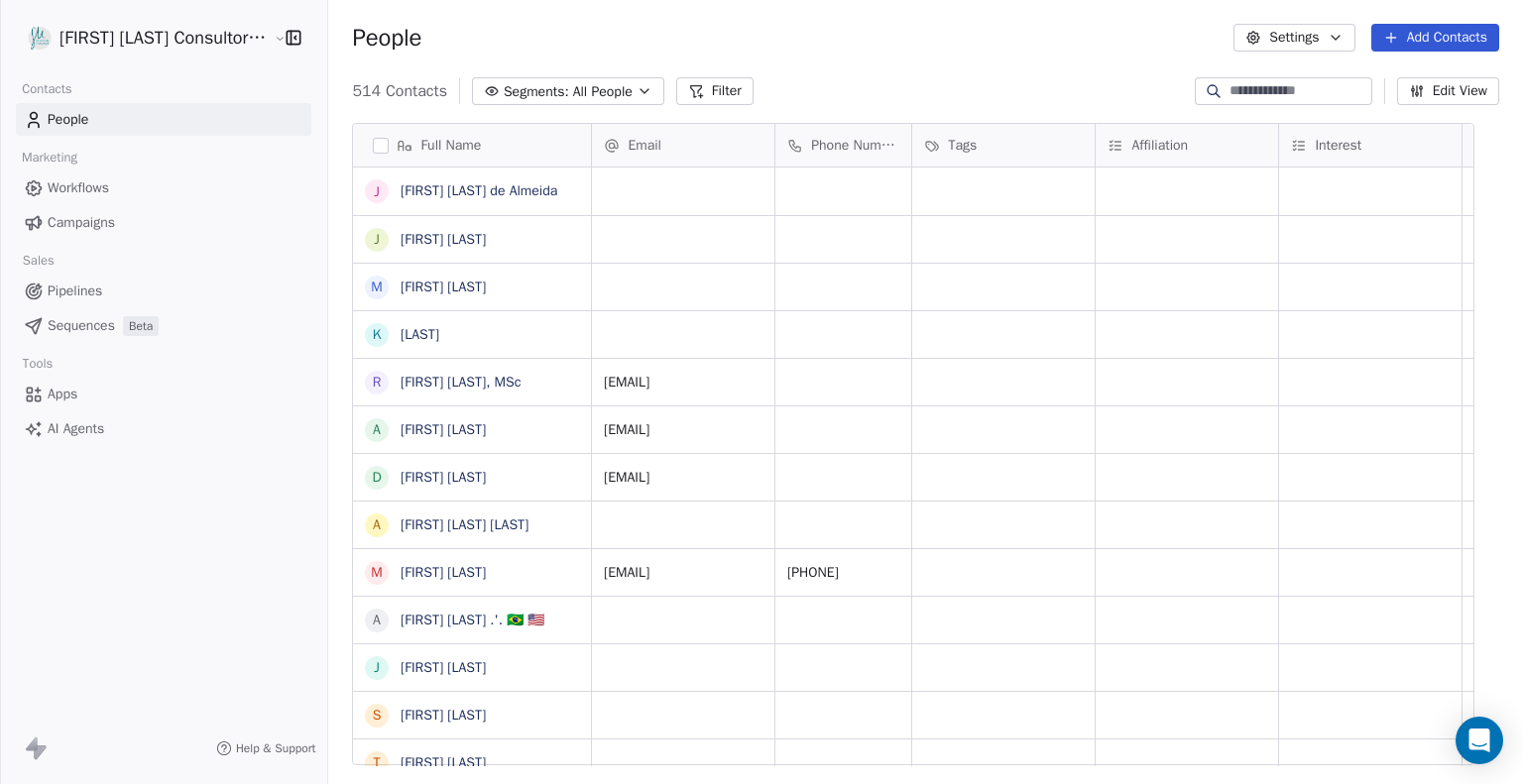 drag, startPoint x: 1230, startPoint y: 113, endPoint x: 1233, endPoint y: 102, distance: 11.401754 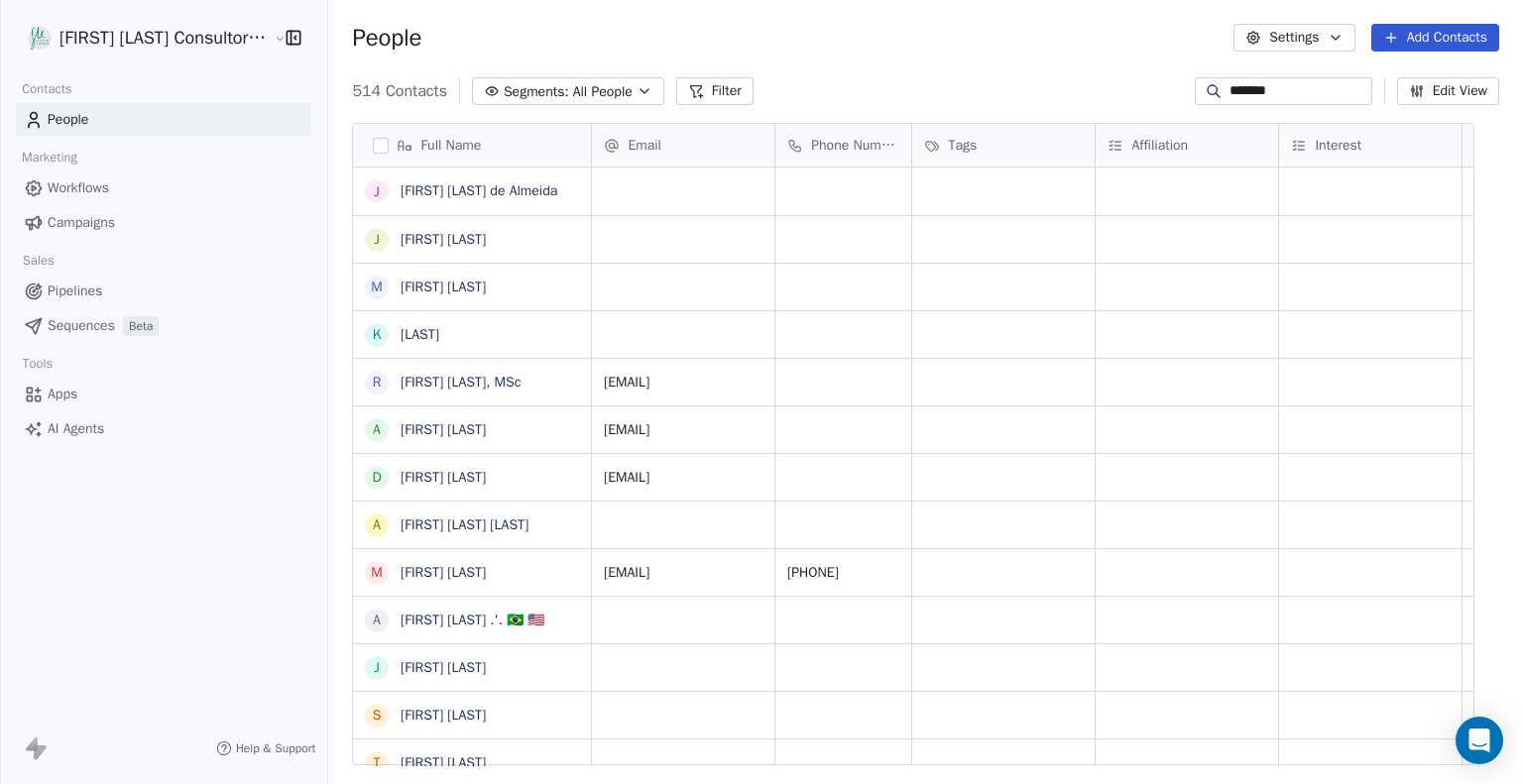 type on "*******" 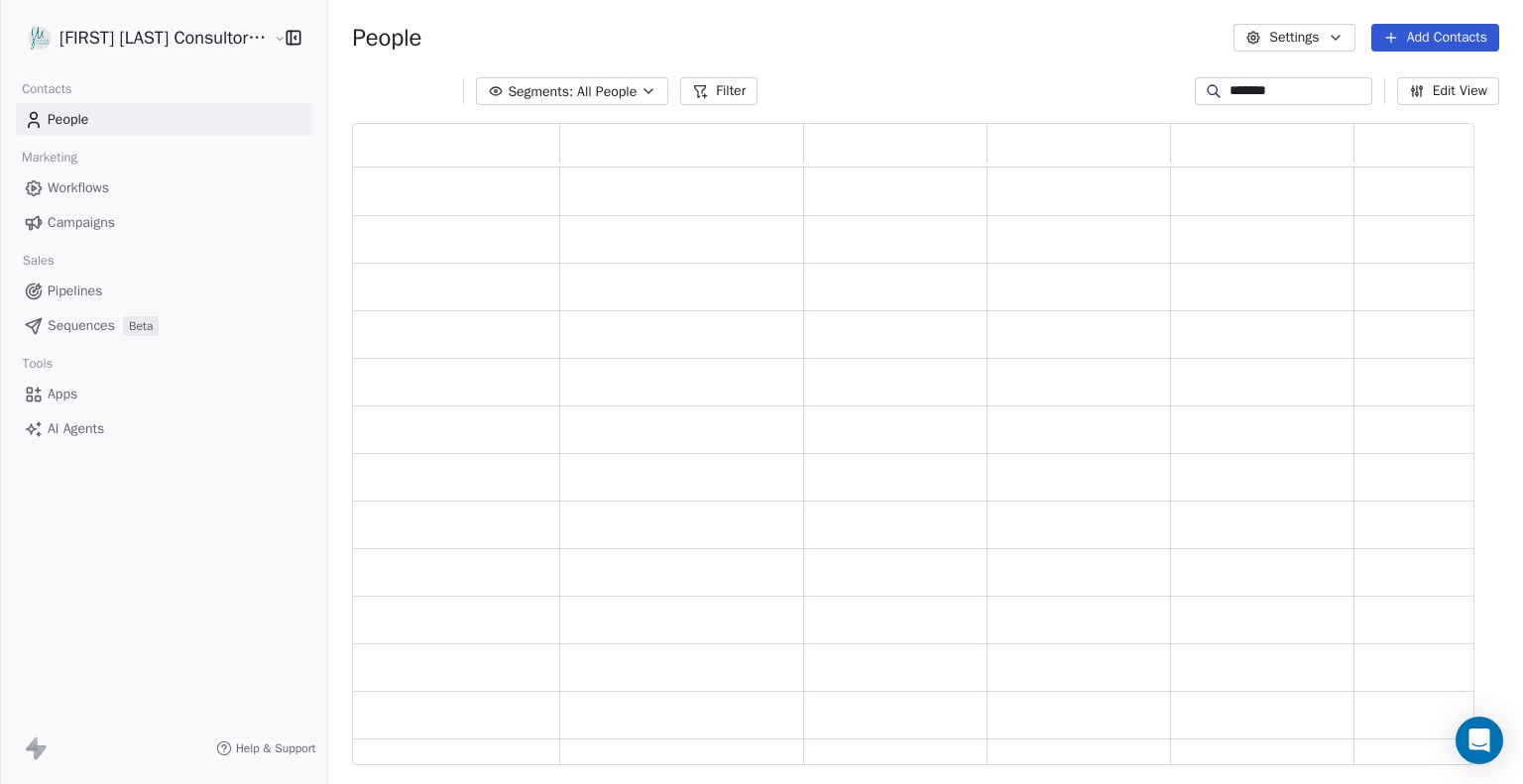 scroll, scrollTop: 16, scrollLeft: 15, axis: both 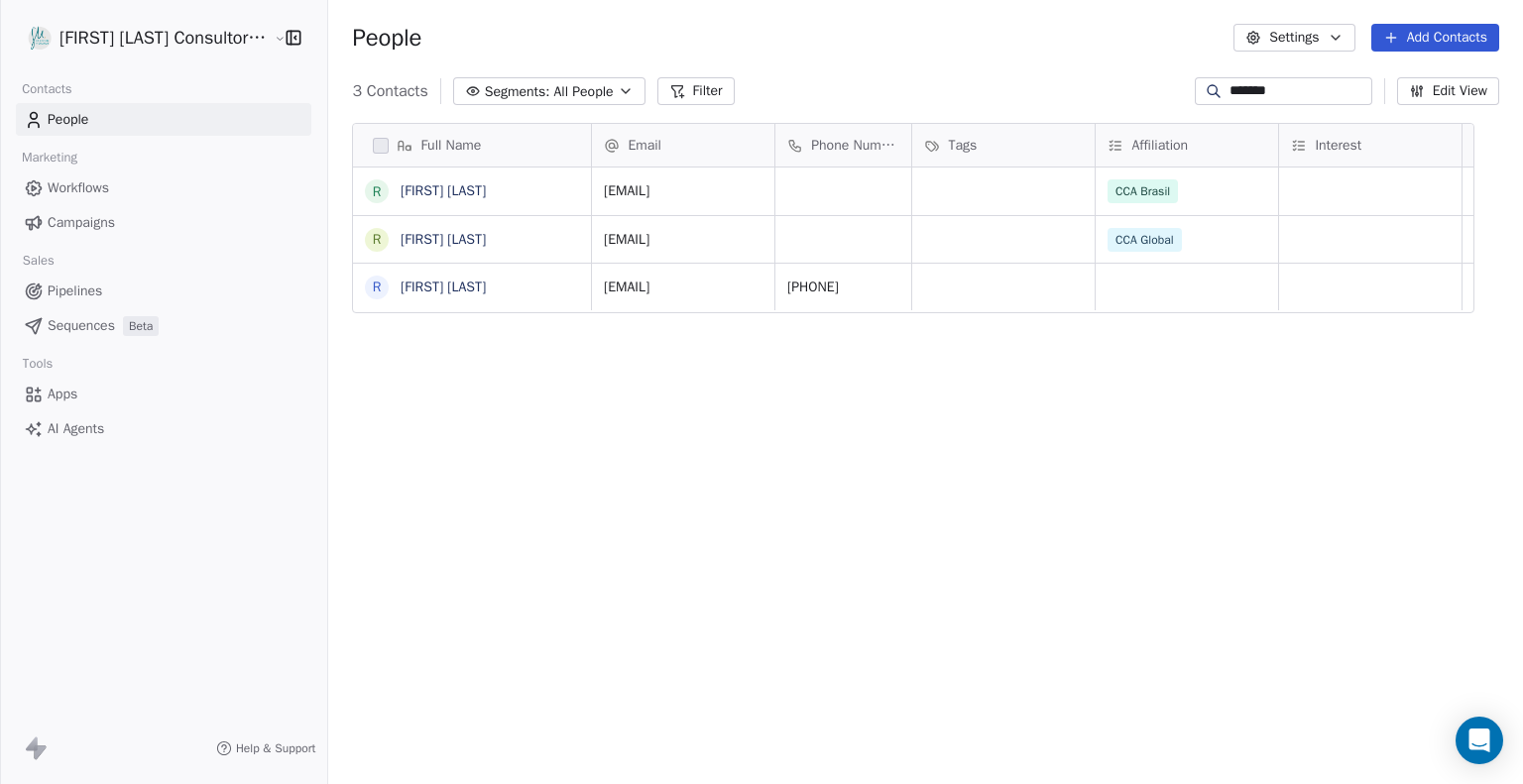 drag, startPoint x: 1262, startPoint y: 82, endPoint x: 1181, endPoint y: 74, distance: 81.3941 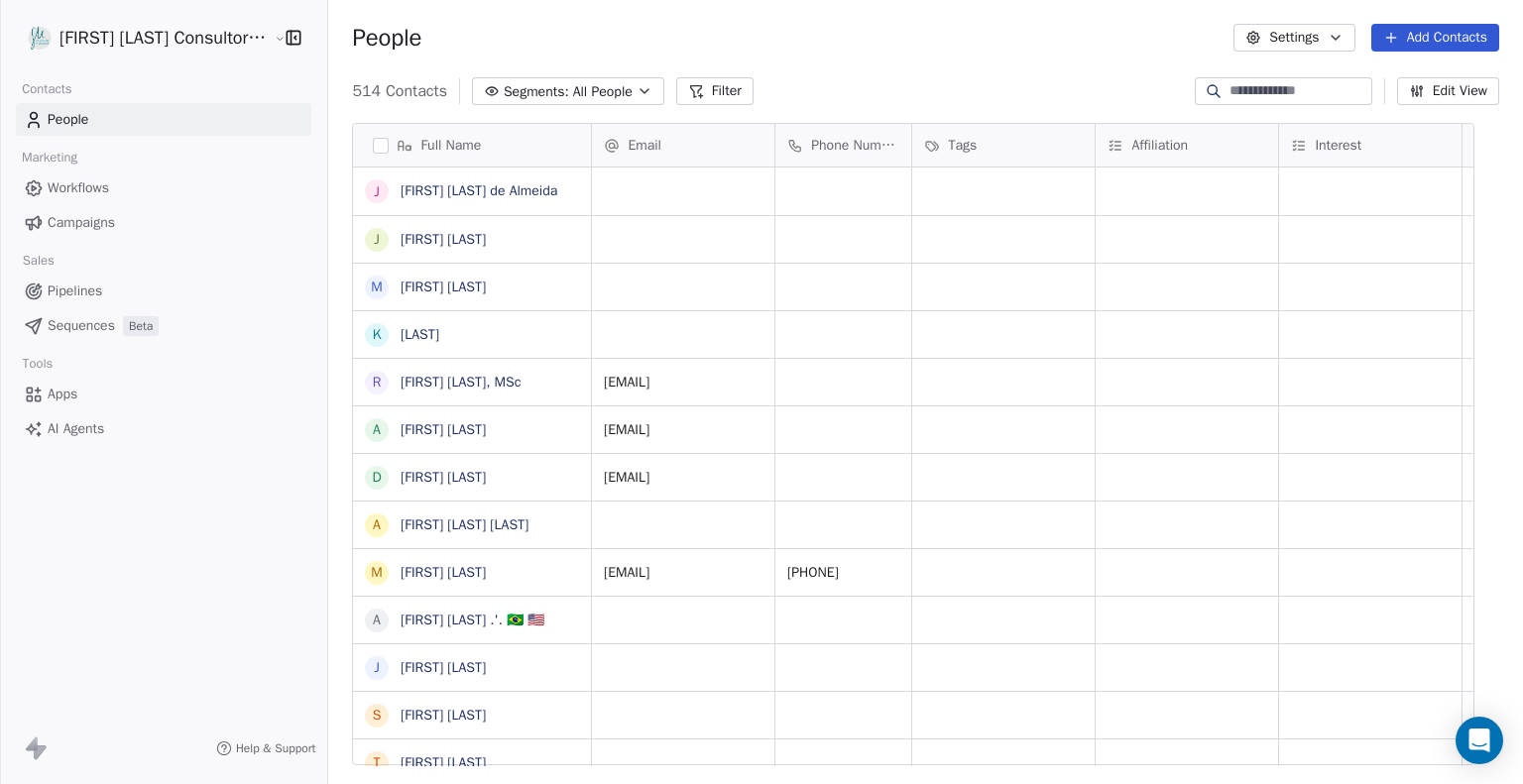 type 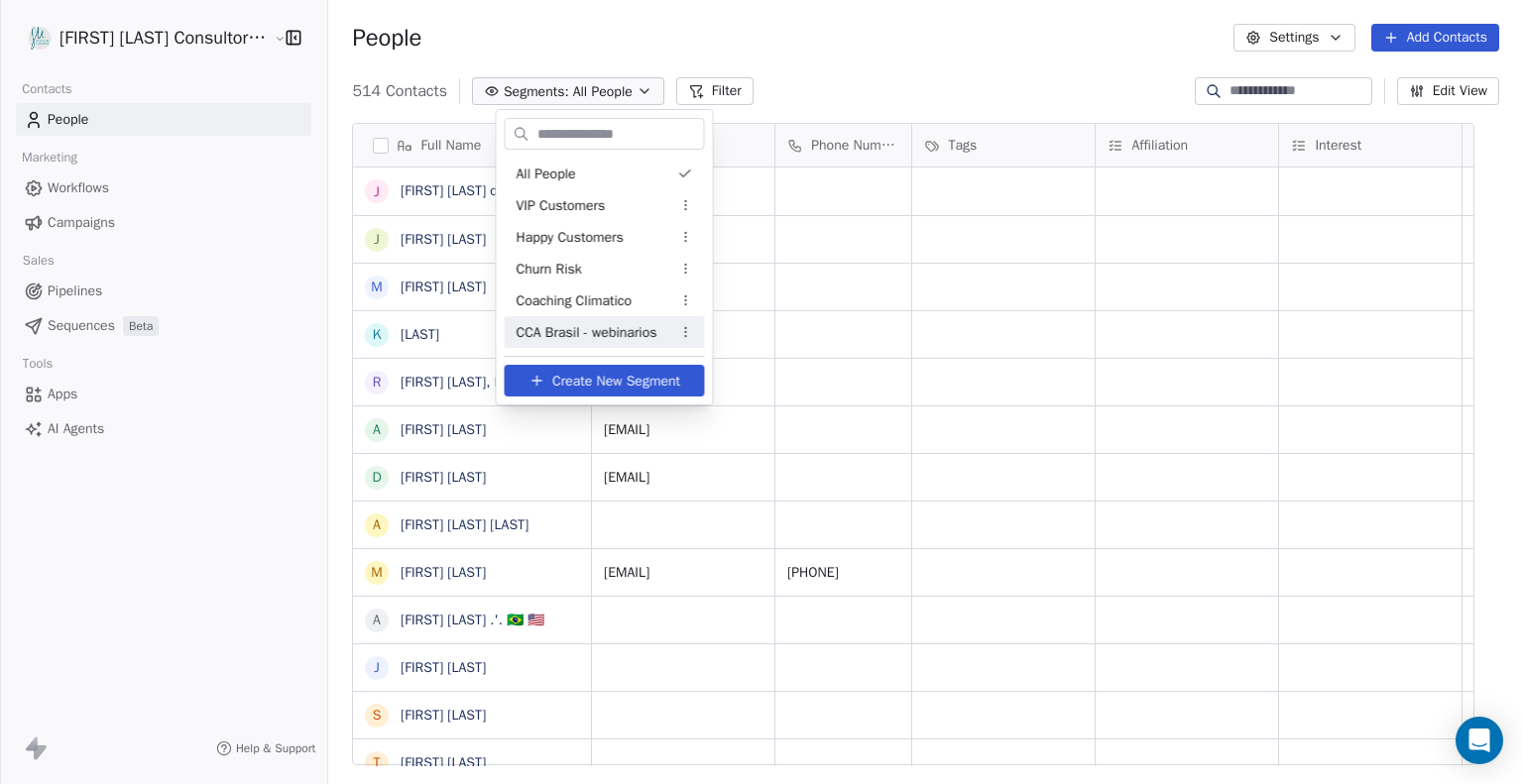 click on "CCA Brasil - webinarios" at bounding box center (587, 332) 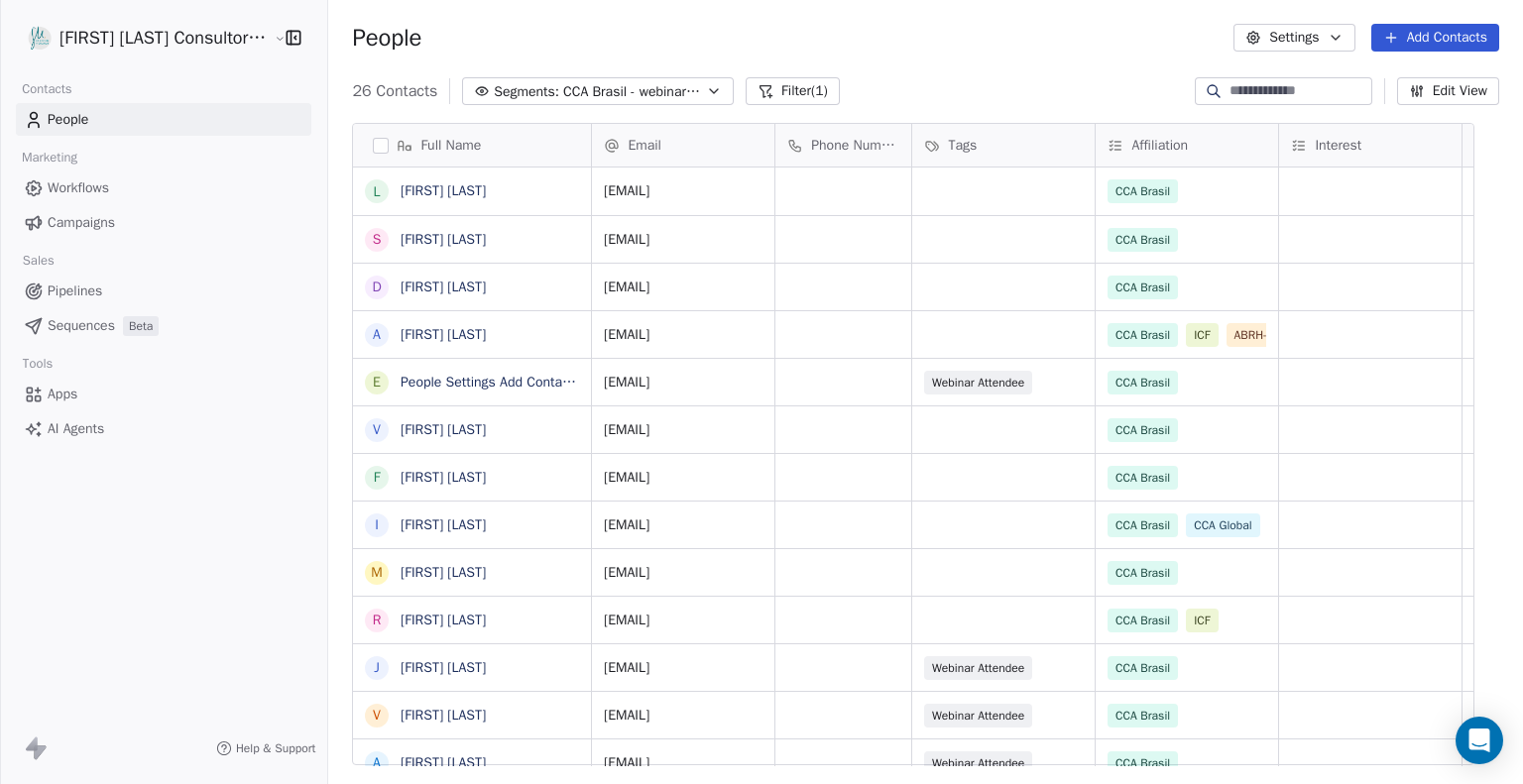 click on "Add Contacts" at bounding box center (1435, 38) 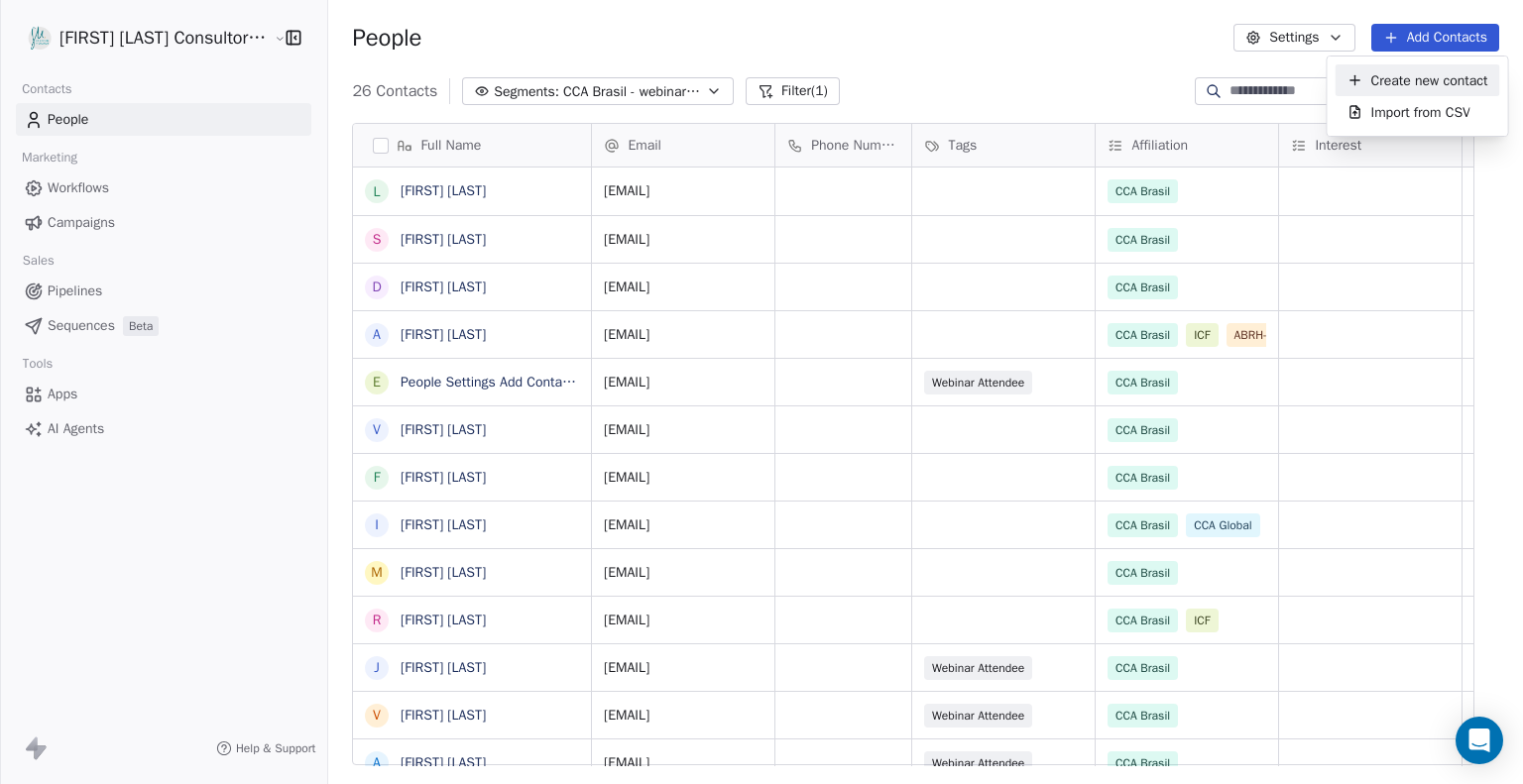 click on "Create new contact" at bounding box center (1430, 80) 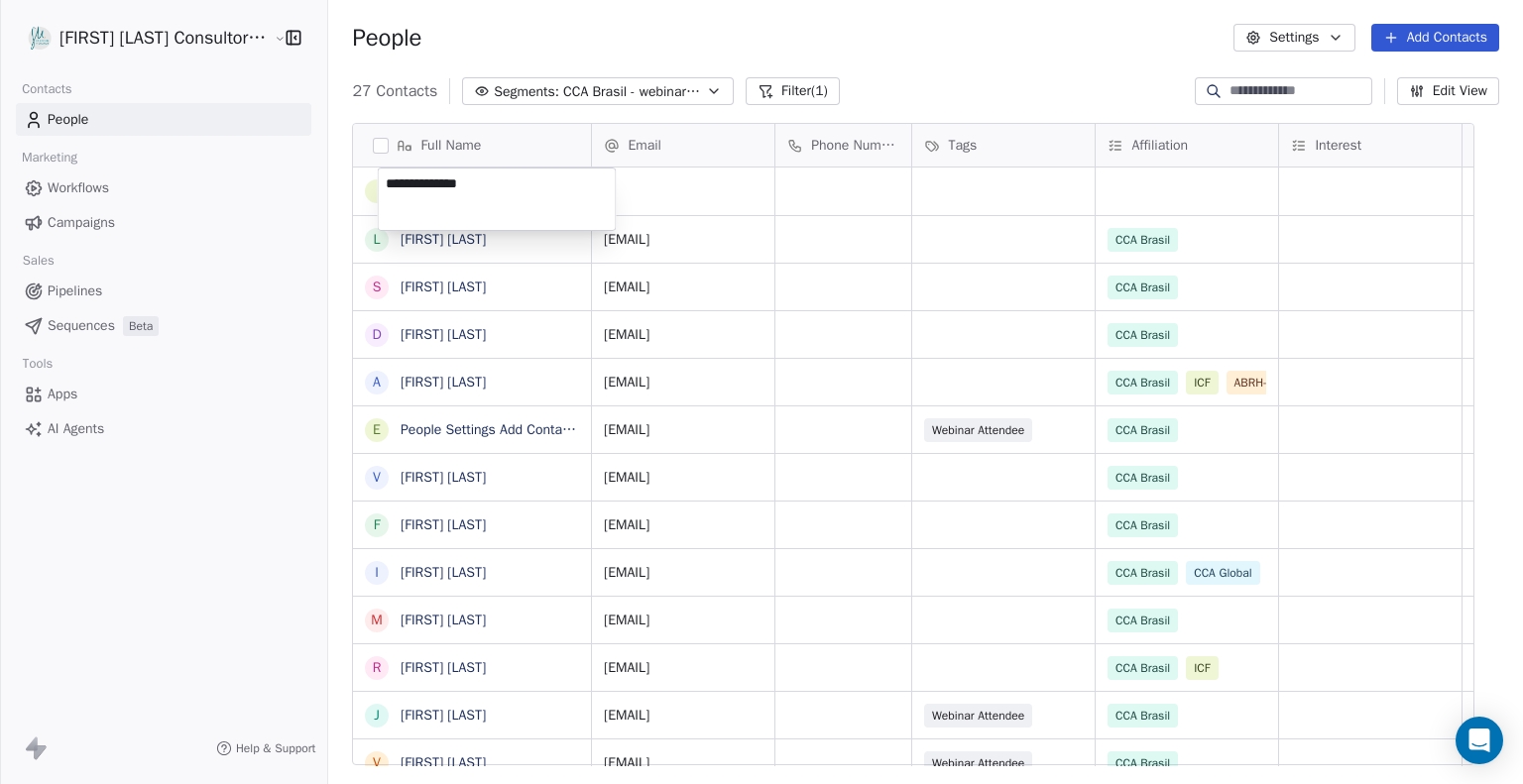 type on "**********" 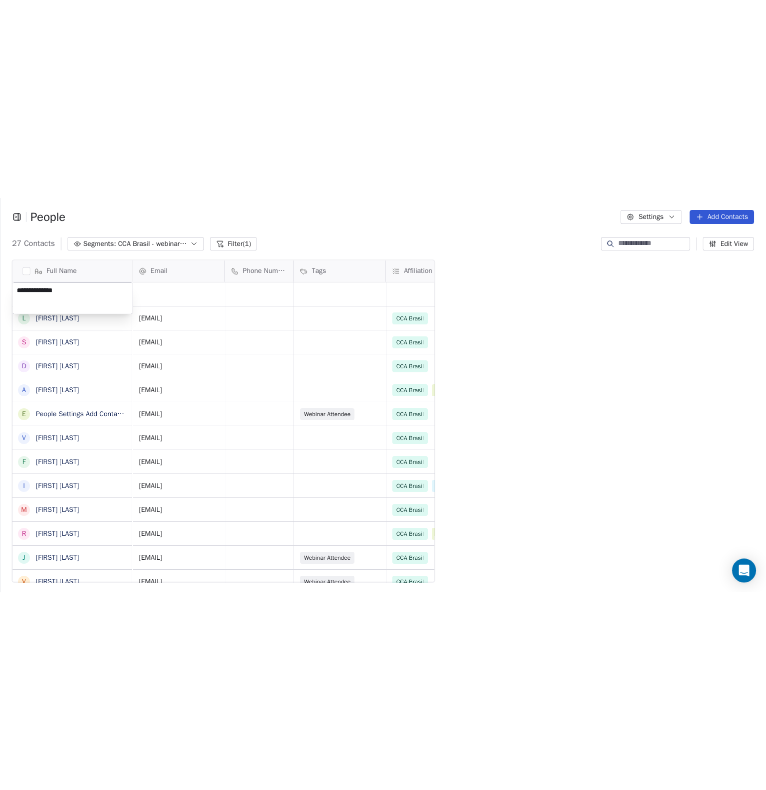 scroll, scrollTop: 680, scrollLeft: 881, axis: both 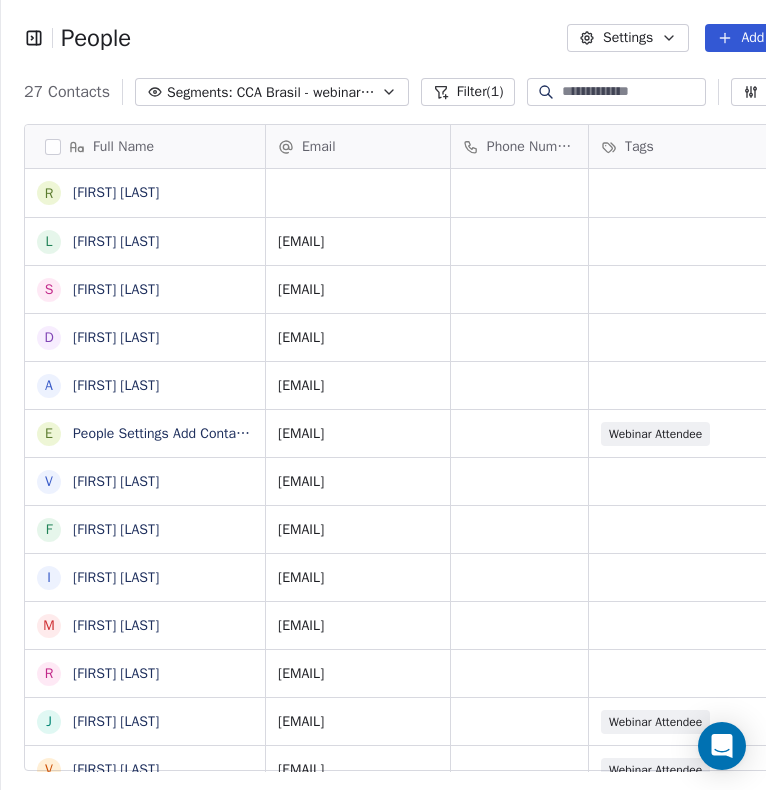 drag, startPoint x: 333, startPoint y: 183, endPoint x: 442, endPoint y: 189, distance: 109.165016 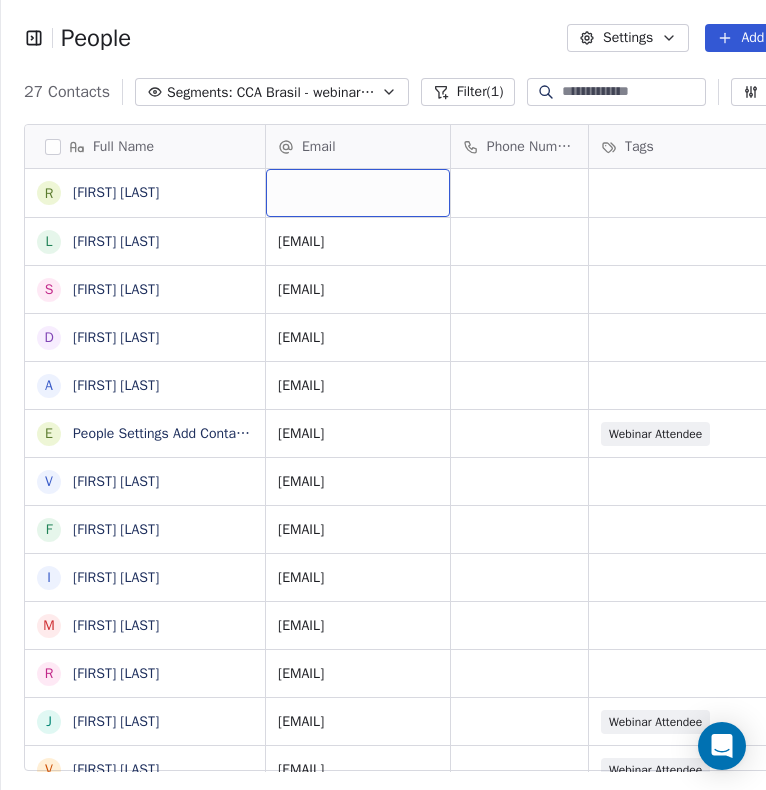 click at bounding box center [358, 193] 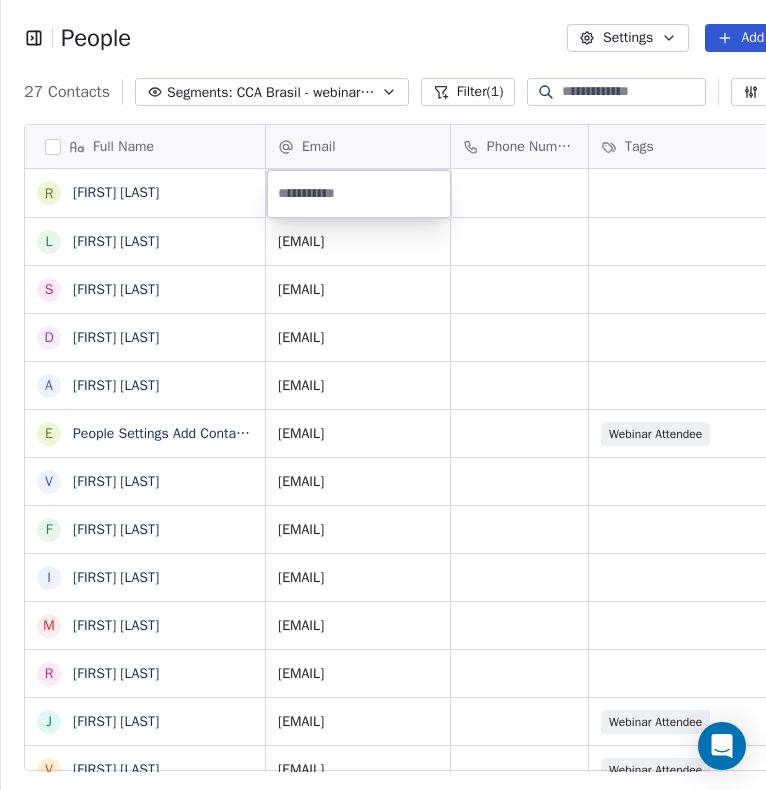 type on "**********" 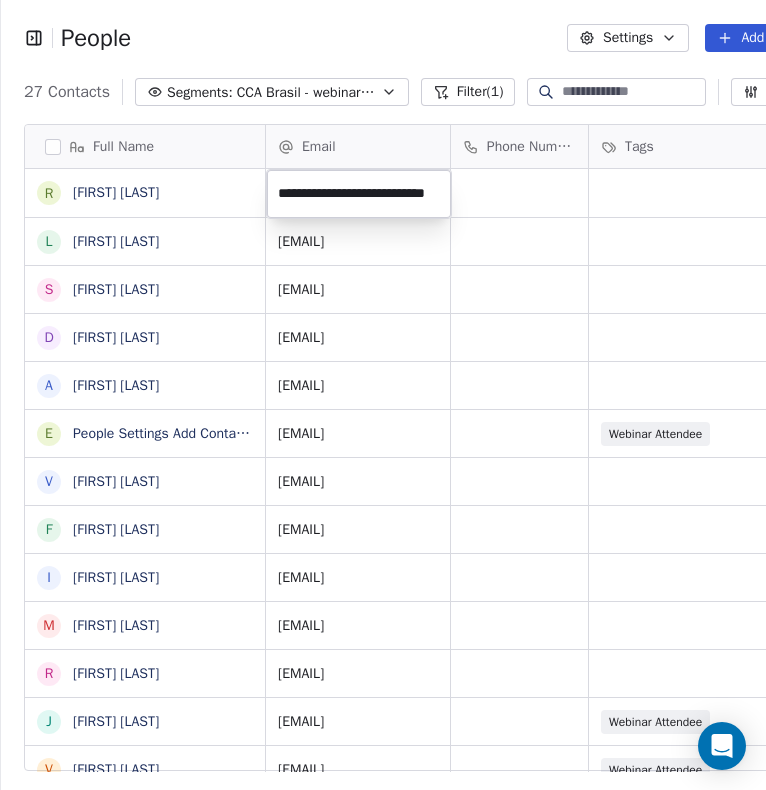 scroll, scrollTop: 0, scrollLeft: 41, axis: horizontal 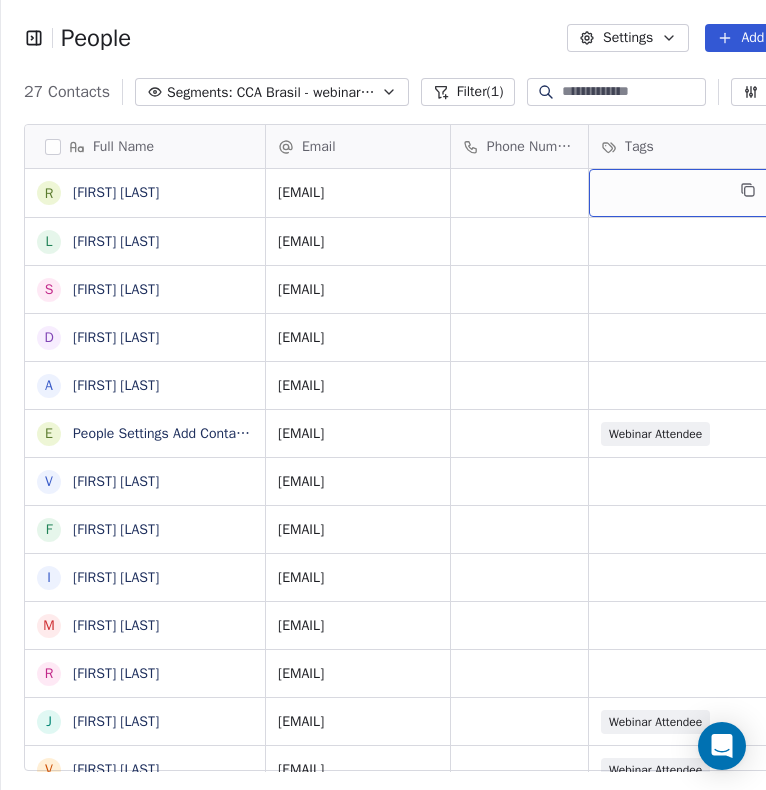 click at bounding box center (681, 193) 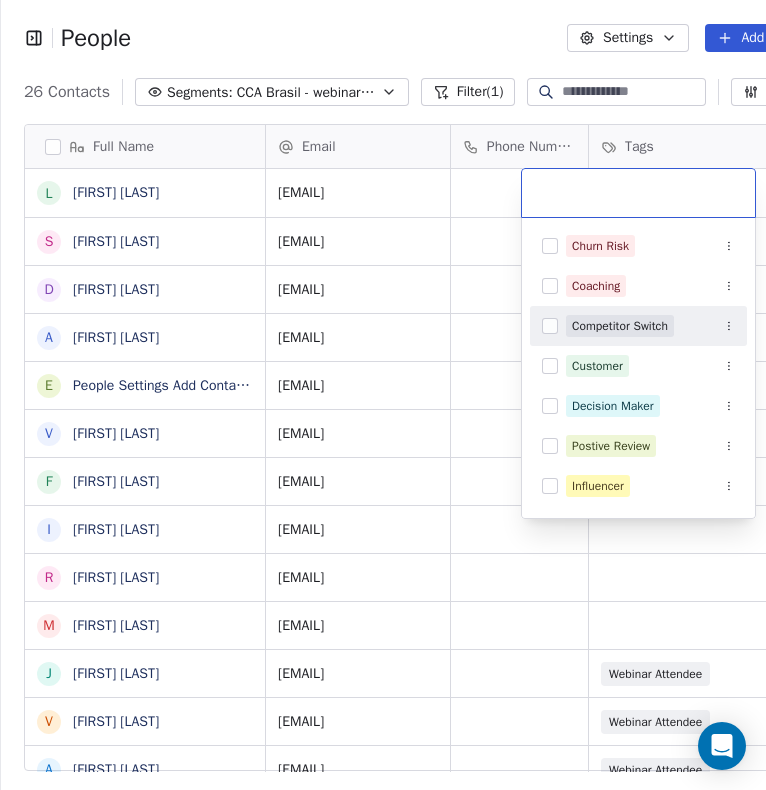 scroll, scrollTop: 16, scrollLeft: 16, axis: both 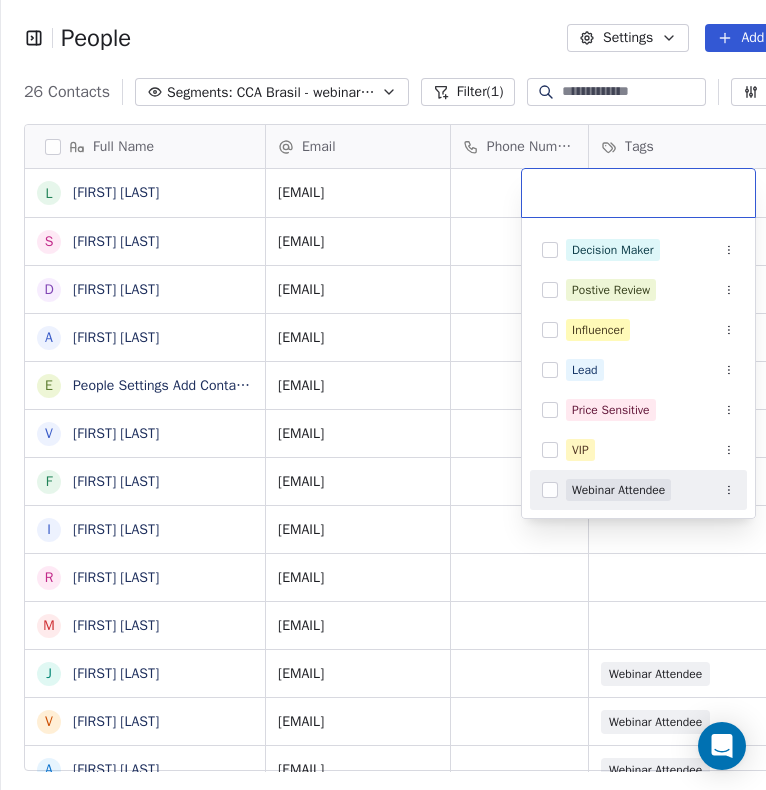 click on "Webinar Attendee" at bounding box center (638, 490) 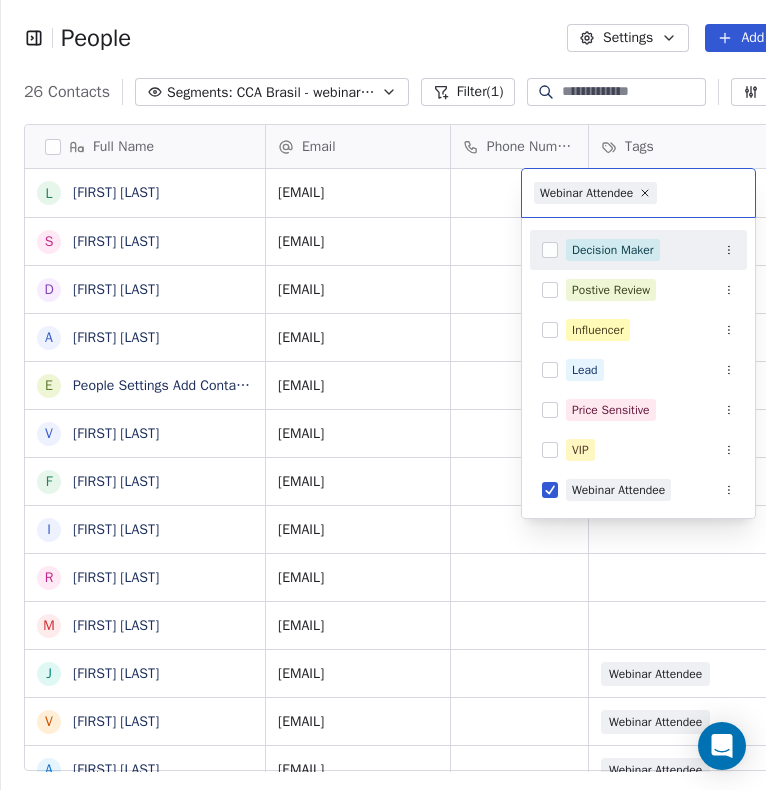 click on "People Settings  Add Contacts 26 Contacts Segments: CCA Brasil - webinarios Filter  (1) Edit View Tag Add to Sequence Export Full Name L [LAST] [LAST] S [LAST] [LAST] D [LAST] [LAST] A [LAST] [LAST] E [LAST] [LAST] V [LAST] [LAST] F [LAST] [LAST] I [LAST] [LAST] R [LAST] [LAST] M [LAST] [LAST] J [LAST] [LAST] V [LAST] [LAST] A [LAST] [LAST] R [LAST] [LAST] J [LAST] [LAST] C [LAST] [LAST] H [LAST] [LAST] V [LAST] [LAST] I [LAST] [LAST] B [LAST] [LAST] V [LAST] [LAST] A [LAST] [LAST] P [LAST] [LAST] M [LAST] [LAST] S [LAST] [LAST] F [LAST] [LAST] Email Phone Number Tags Affiliation Interest Language Country [EMAIL] CCA Brasil Brazil [EMAIL] CCA Brasil Brazil [EMAIL] CCA Brasil Brazil [EMAIL] CCA Brasil ICF ABRH-PR Brazil [EMAIL] Webinar Attendee CCA Brasil Spanish [EMAIL] CCA Brasil Portuguese [EMAIL] CCA Brasil Portuguese [EMAIL] CCA Brasil CCA Global" at bounding box center [383, 395] 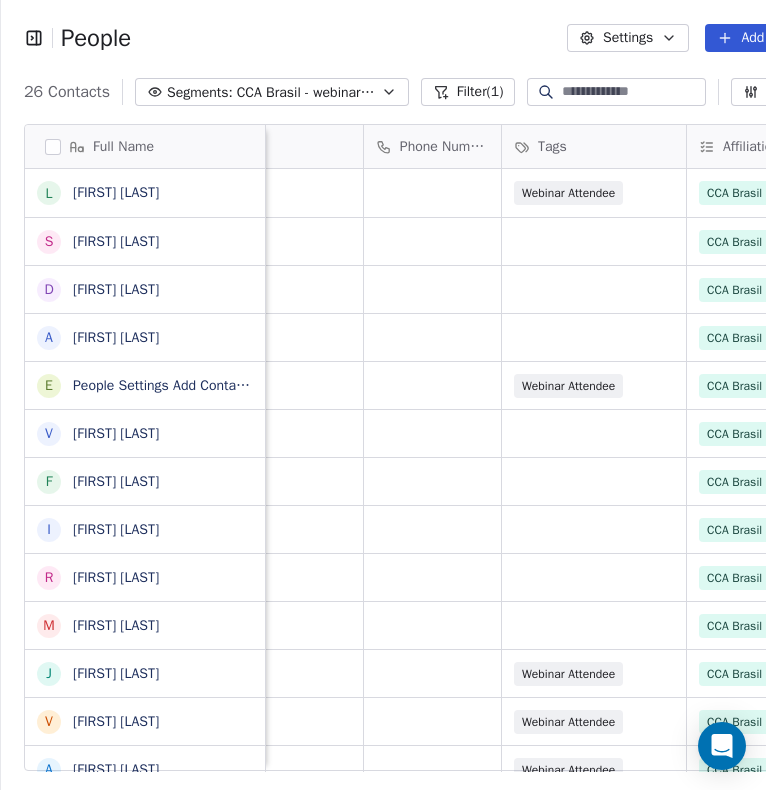 scroll, scrollTop: 0, scrollLeft: 0, axis: both 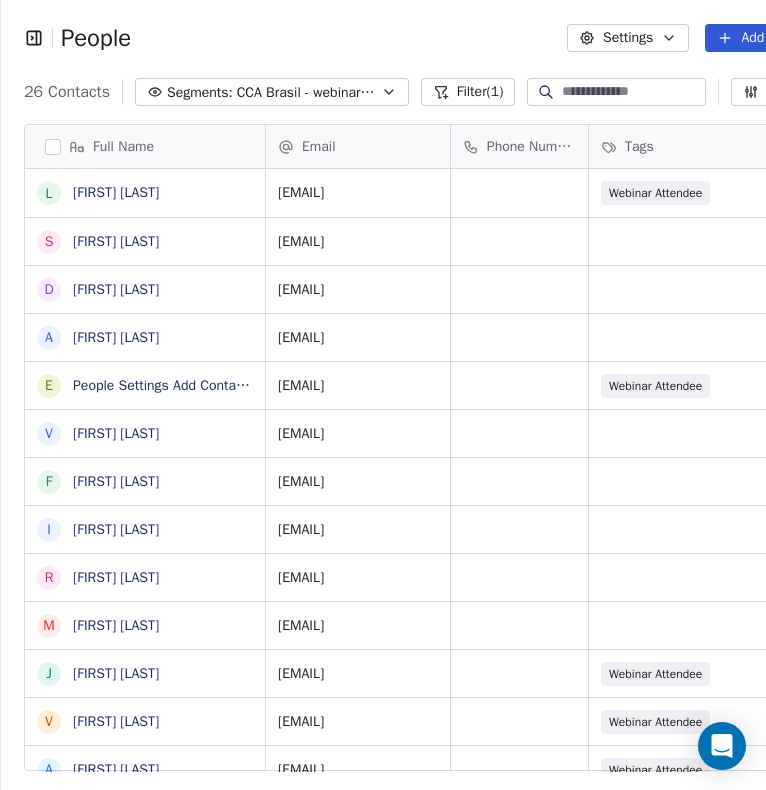 click 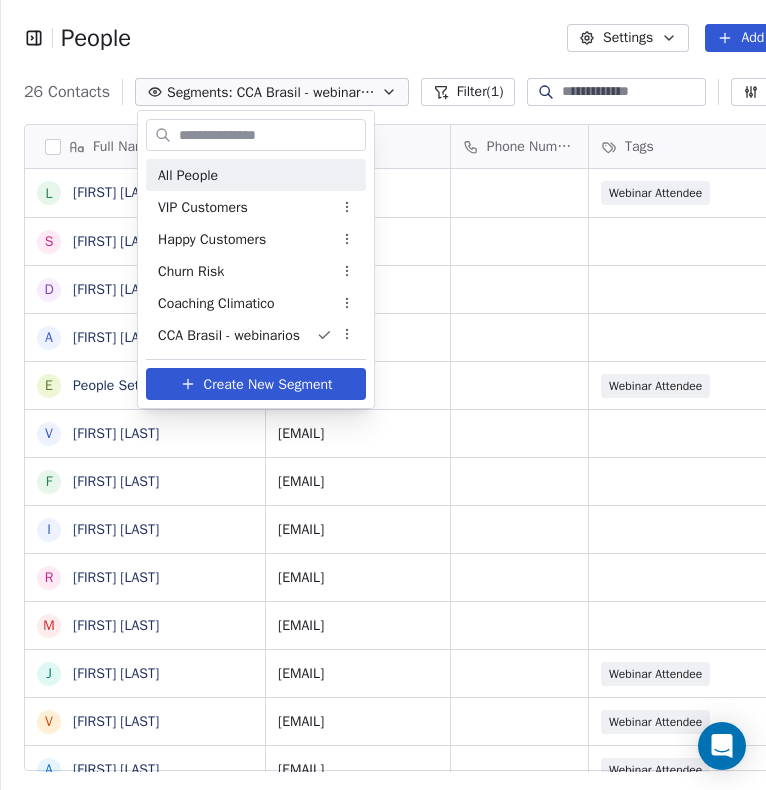 click on "All People" at bounding box center (256, 175) 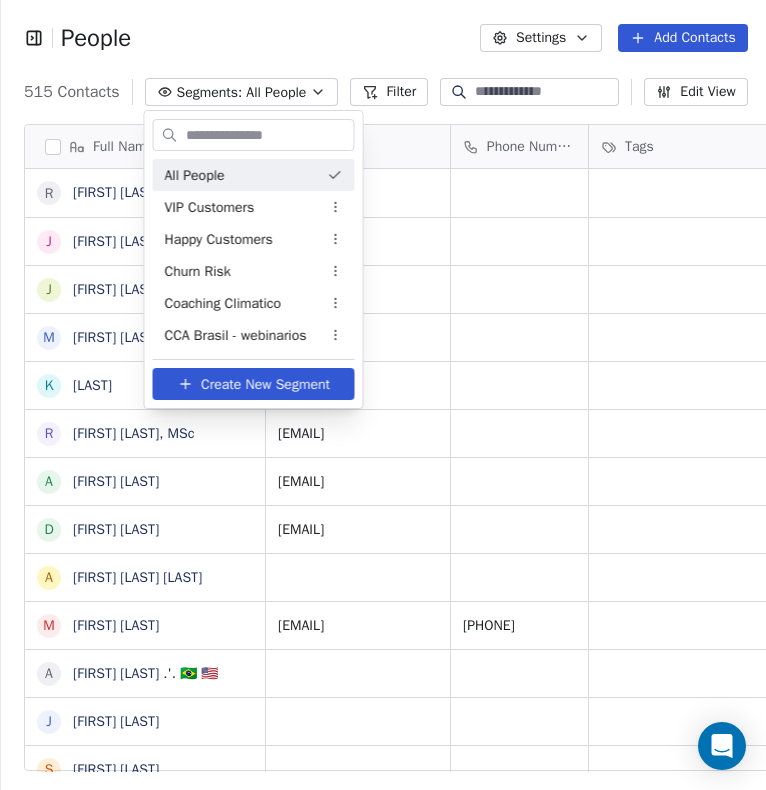 scroll, scrollTop: 680, scrollLeft: 794, axis: both 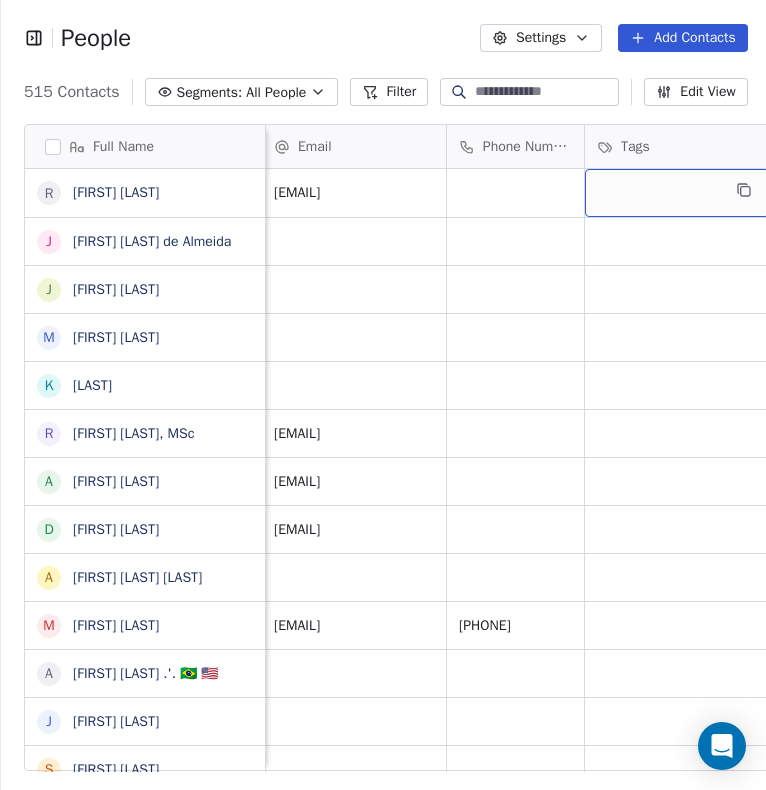 drag, startPoint x: 748, startPoint y: 185, endPoint x: 606, endPoint y: 187, distance: 142.01408 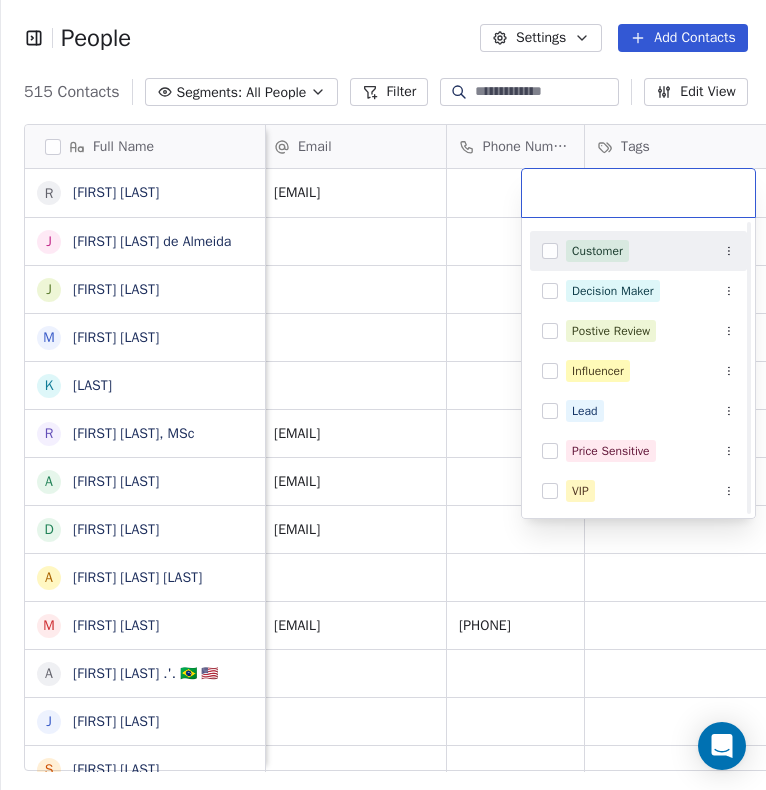scroll, scrollTop: 156, scrollLeft: 0, axis: vertical 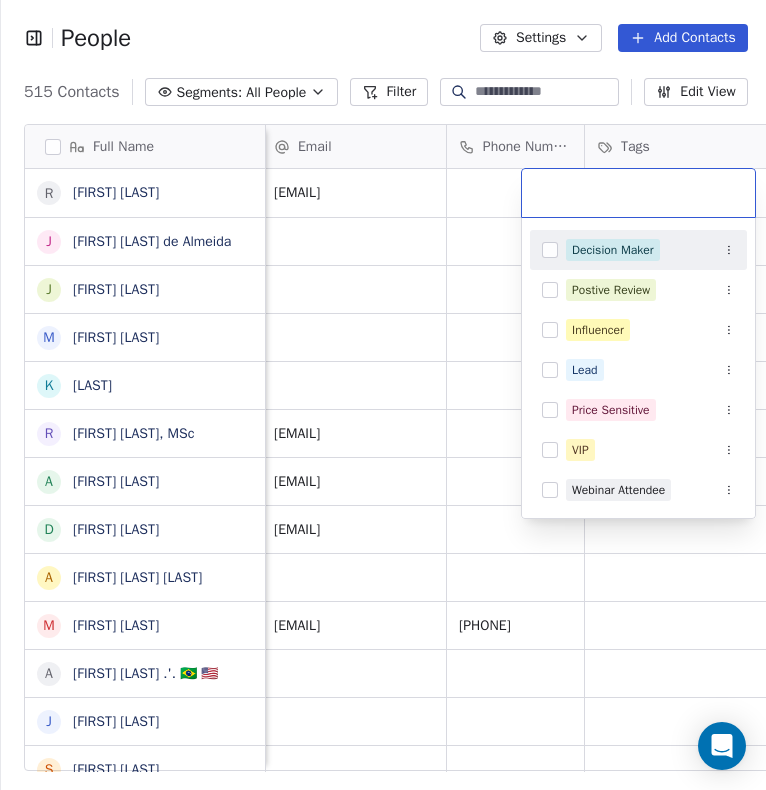 click on "People Settings  Add Contacts 515 Contacts Segments: All People Filter  Edit View Tag Add to Sequence Export Full Name R [FIRST] [LAST] J [FIRST] [LAST] J [FIRST] [LAST] M [FIRST] [LAST] K [FIRST] [LAST] R [FIRST] [LAST] A [FIRST] [LAST] D [FIRST] [LAST] A [FIRST] [LAST] M [FIRST] [LAST] A [FIRST] [LAST] .'. 🇧🇷 🇺🇲 J [FIRST] [LAST] S [FIRST] [LAST] T [FIRST] [LAST] L [FIRST] [LAST] E [FIRST] [LAST] C [FIRST] [LAST] C [FIRST] [LAST] M [FIRST] [LAST] K [FIRST] [LAST] G [FIRST] [LAST] P [FIRST] [LAST] C [FIRST] [LAST] A [FIRST] [LAST] G [FIRST] [LAST] L [FIRST] [LAST] J [FIRST] [LAST] R [FIRST] [LAST] M [FIRST] [LAST] W [FIRST] [LAST] A [FIRST] [LAST] V [FIRST] [LAST] A [FIRST] [LAST] Email Phone Number [EMAIL] [COUNTRY] [COUNTRY] [COUNTRY] [COUNTRY] [EMAIL]" at bounding box center (383, 395) 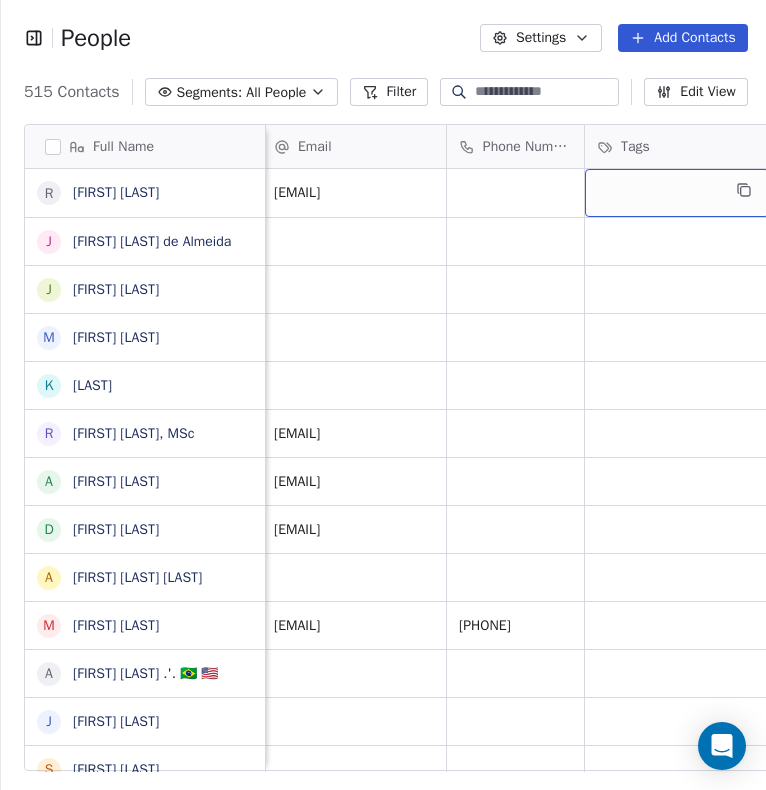 drag, startPoint x: 328, startPoint y: 760, endPoint x: 490, endPoint y: 765, distance: 162.07715 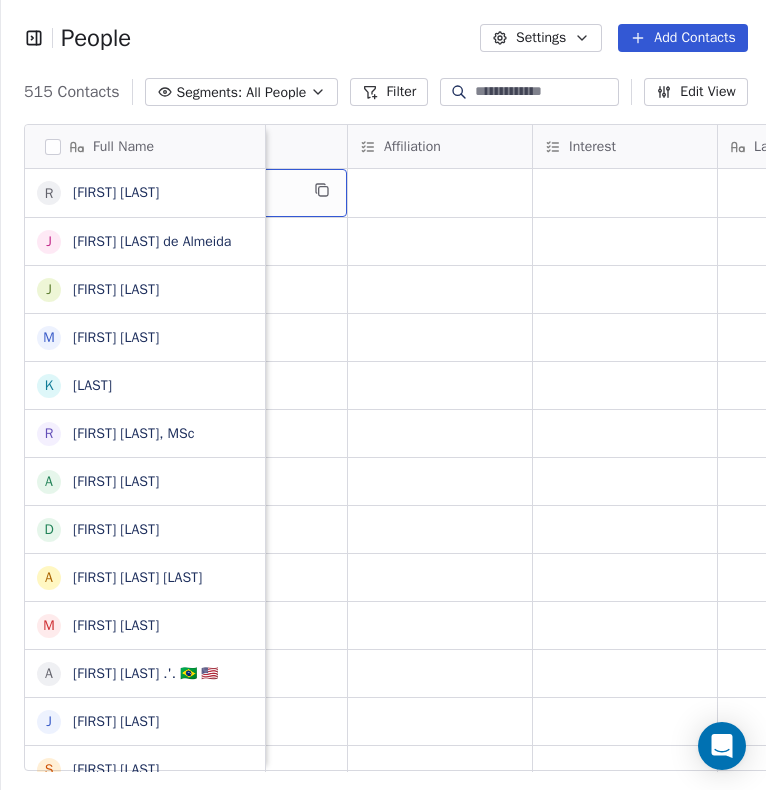scroll, scrollTop: 0, scrollLeft: 417, axis: horizontal 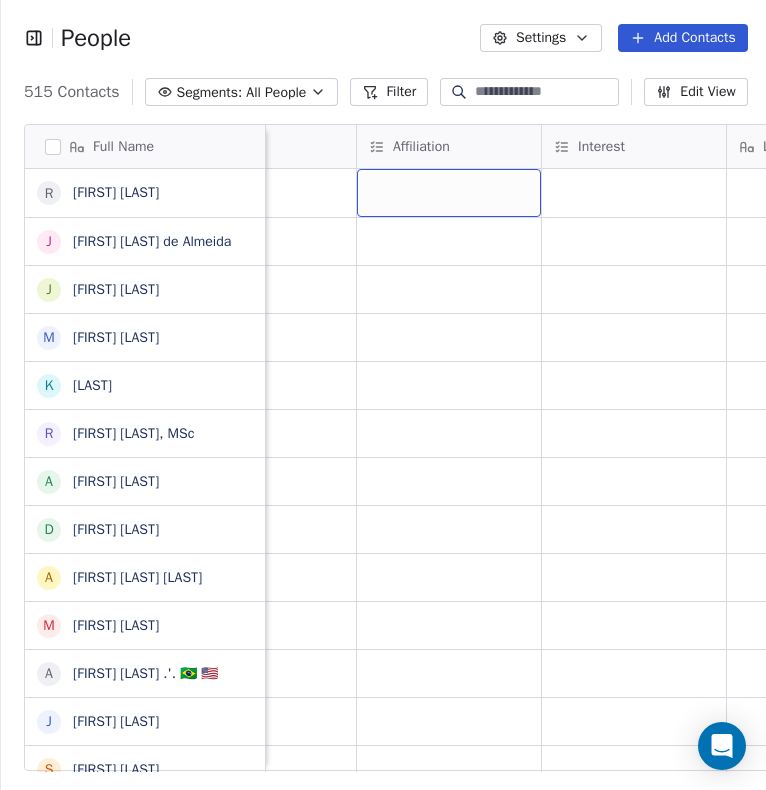 click at bounding box center [449, 193] 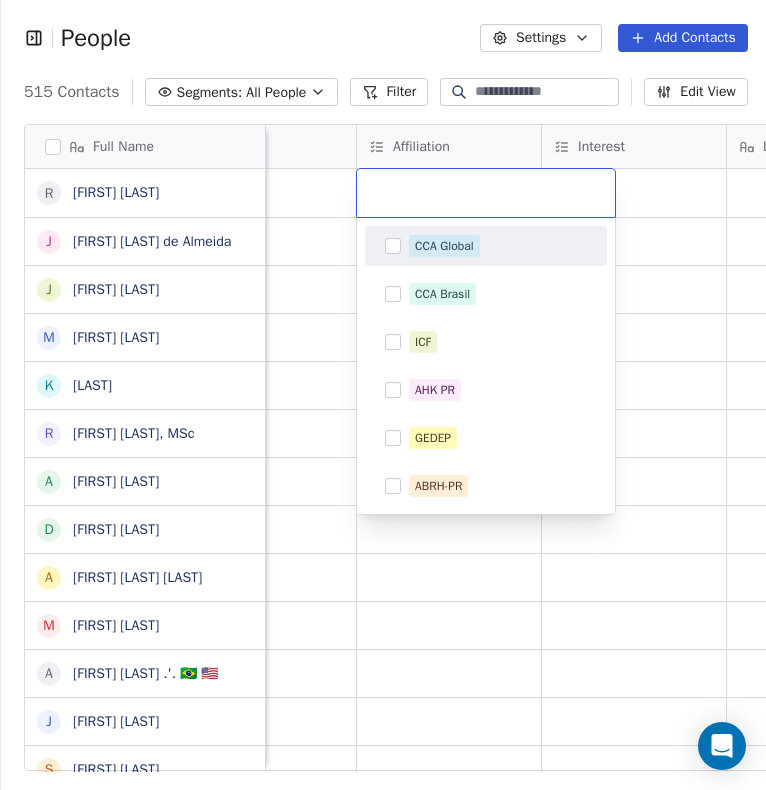 click at bounding box center (486, 193) 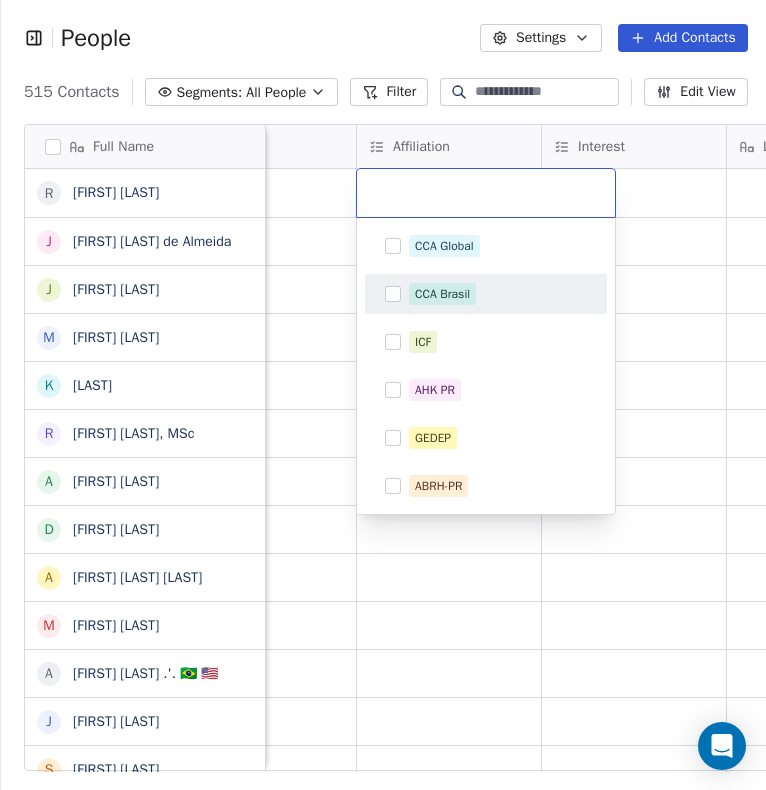 click at bounding box center (393, 294) 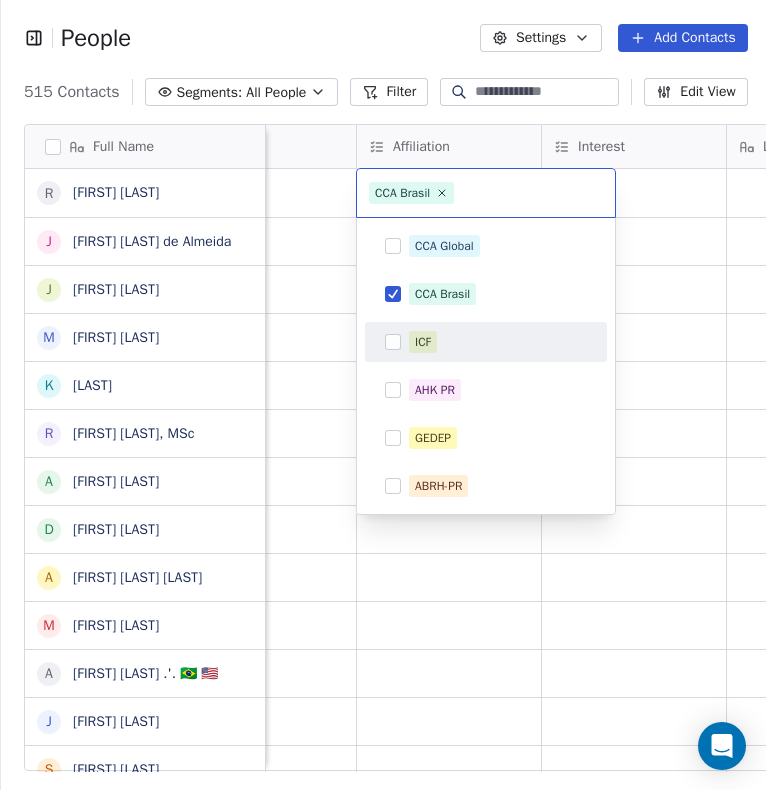 click on "People Settings  Add Contacts 515 Contacts Segments: All People Filter  Edit View Tag Add to Sequence Export Full Name R [FIRST] [LAST] J [FIRST] [LAST] J [FIRST] [LAST] M [FIRST] [LAST] K [FIRST] [LAST] R [FIRST] [LAST] A [FIRST] [LAST] D [FIRST] [LAST] A [FIRST] [LAST] M [FIRST] [LAST] A [FIRST] [LAST] .'. 🇧🇷 🇺🇲 J [FIRST] [LAST] S [FIRST] [LAST] T [FIRST] [LAST] L [FIRST] [LAST] E [FIRST] [LAST] C [FIRST] [LAST] C [FIRST] [LAST] M [FIRST] [LAST] K [FIRST] [LAST] G [FIRST] [LAST] P [FIRST] [LAST] C [FIRST] [LAST] A [FIRST] [LAST] G [FIRST] [LAST] L [FIRST] [LAST] J [FIRST] [LAST] R [FIRST] [LAST] M [FIRST] [LAST] W [FIRST] [LAST] A [FIRST] [LAST] V [FIRST] [LAST] A [FIRST] [LAST] Email Phone Number Tags Affiliation Interest Language Country LinkedIn Website [EMAIL] Brazil Brazil Brazil Brazil [EMAIL]" at bounding box center [383, 395] 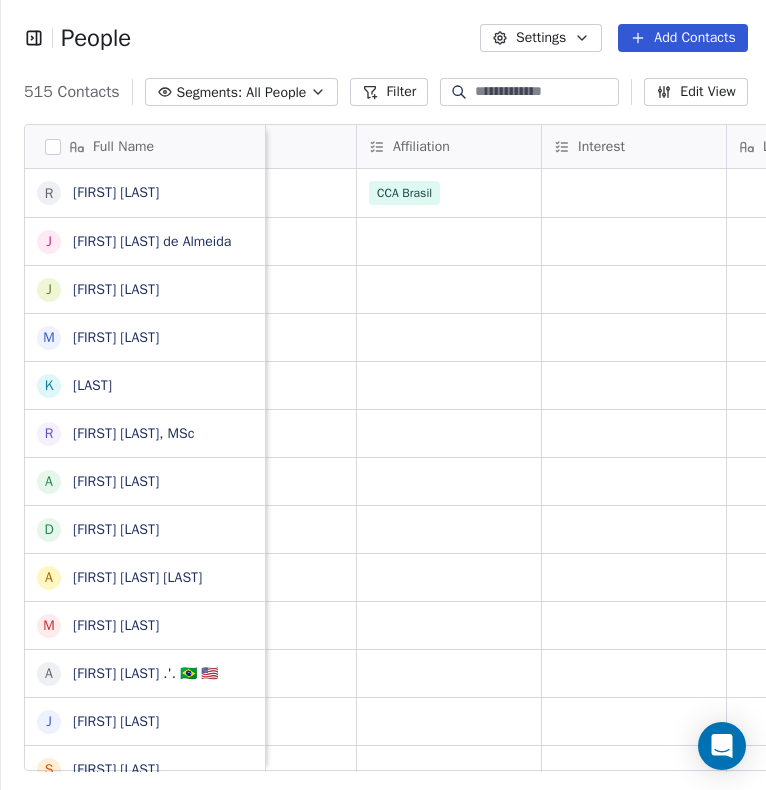 drag, startPoint x: 712, startPoint y: 43, endPoint x: 544, endPoint y: 251, distance: 267.3724 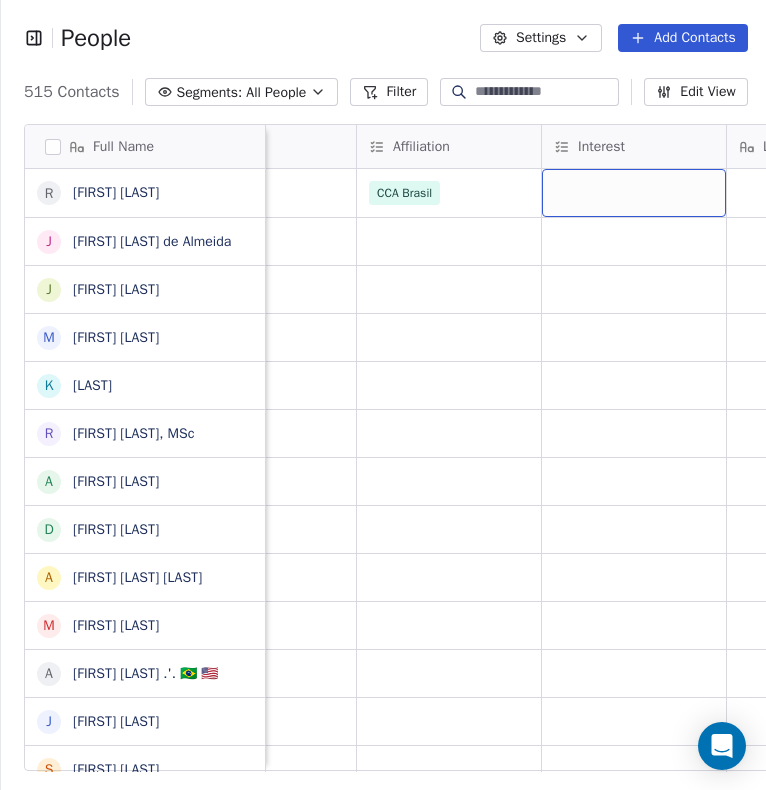 click at bounding box center (634, 193) 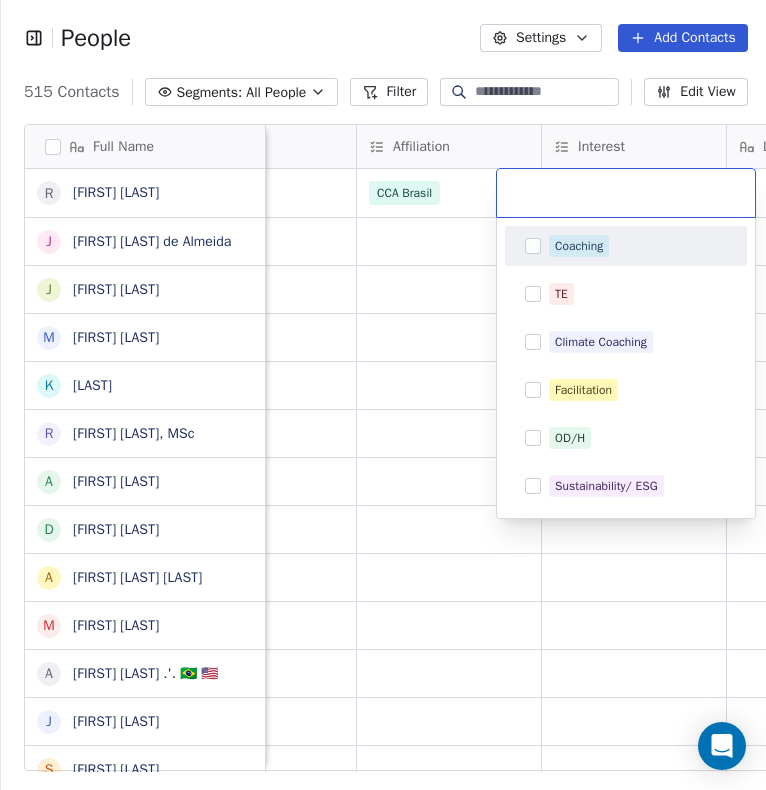 click at bounding box center (626, 193) 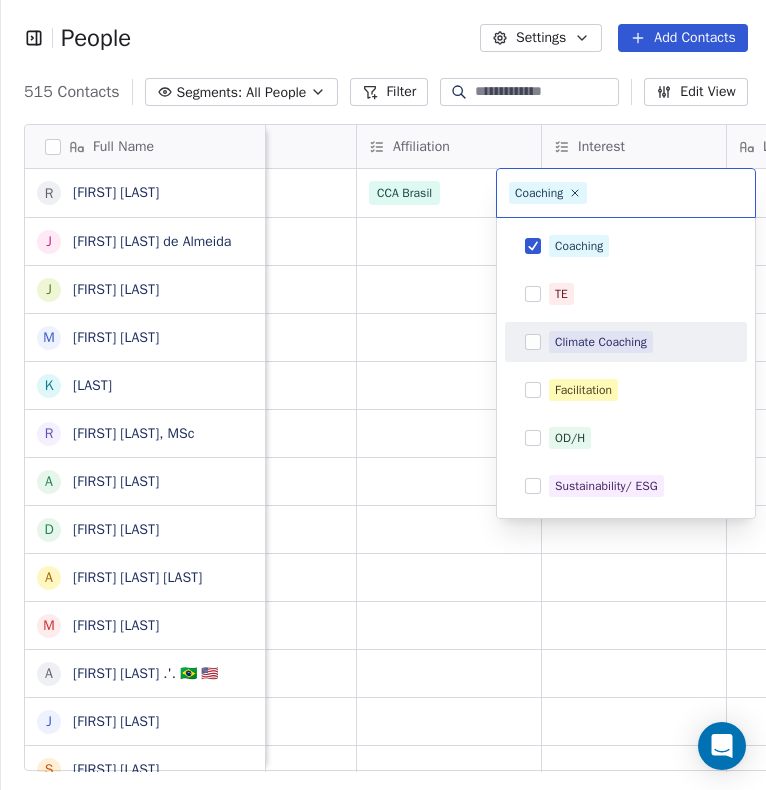 click at bounding box center [533, 342] 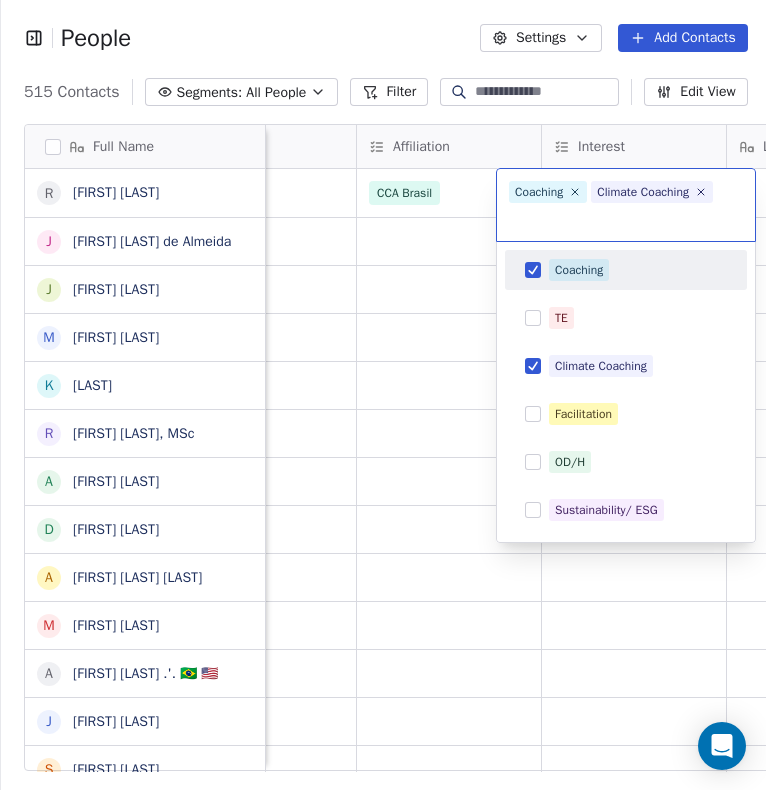 click on "People Settings  Add Contacts 515 Contacts Segments: All People Filter  Edit View Tag Add to Sequence Export Full Name R [LAST] [LAST] J [LAST] [LAST] M [LAST] [LAST] K [LAST] [LAST] R [LAST] [LAST], MSc A [LAST] [LAST] D [LAST] [LAST] A [LAST] [LAST] [LAST] M [LAST] [LAST] A [LAST] [LAST] .'. 🇧🇷 🇺🇲 J [LAST] [LAST] S [LAST] [LAST] T [LAST] [LAST] L [LAST] [LAST] E [LAST] [LAST] C [LAST] [LAST] C [LAST] [LAST] [LAST] M [LAST] [LAST] K [LAST] [LAST] G [LAST] [LAST] P [LAST] [LAST] [LAST] C [LAST] [LAST] A [LAST] [LAST] G [LAST] [LAST] L [LAST] [LAST] J [LAST] [LAST] R [LAST] [LAST] [LAST] M [LAST] [LAST] W [LAST] [LAST] A [LAST] [LAST] [LAST] V [LAST] [LAST] A [LAST] [LAST] [LAST] Email Phone Number Tags Affiliation Interest Language Country LinkedIn Website [EMAIL] CCA Brasil Brazil Brazil Brazil Brazil Brazil Portugal" at bounding box center (383, 395) 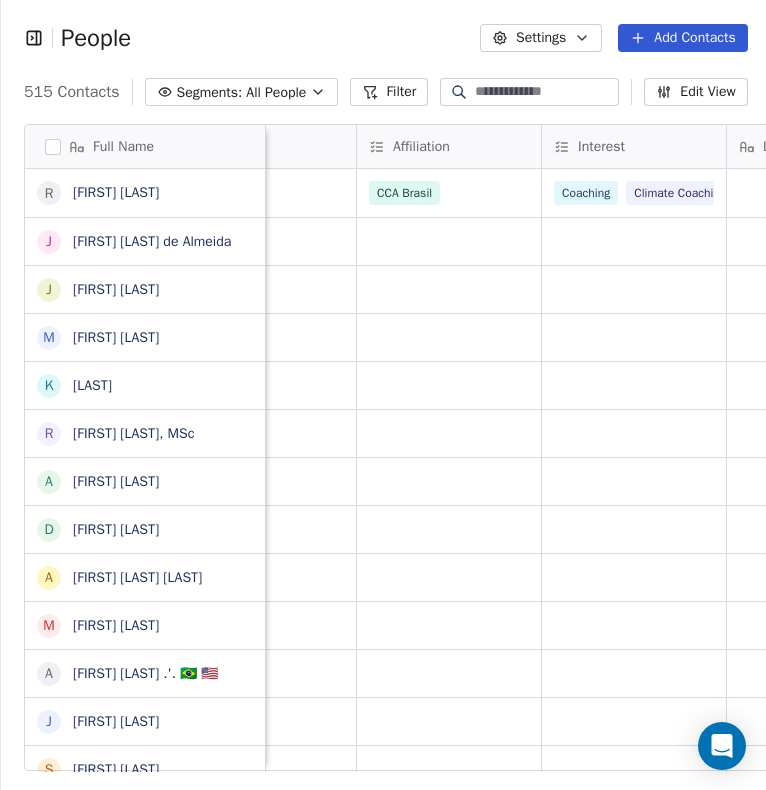 click on "Add Contacts" at bounding box center (682, 38) 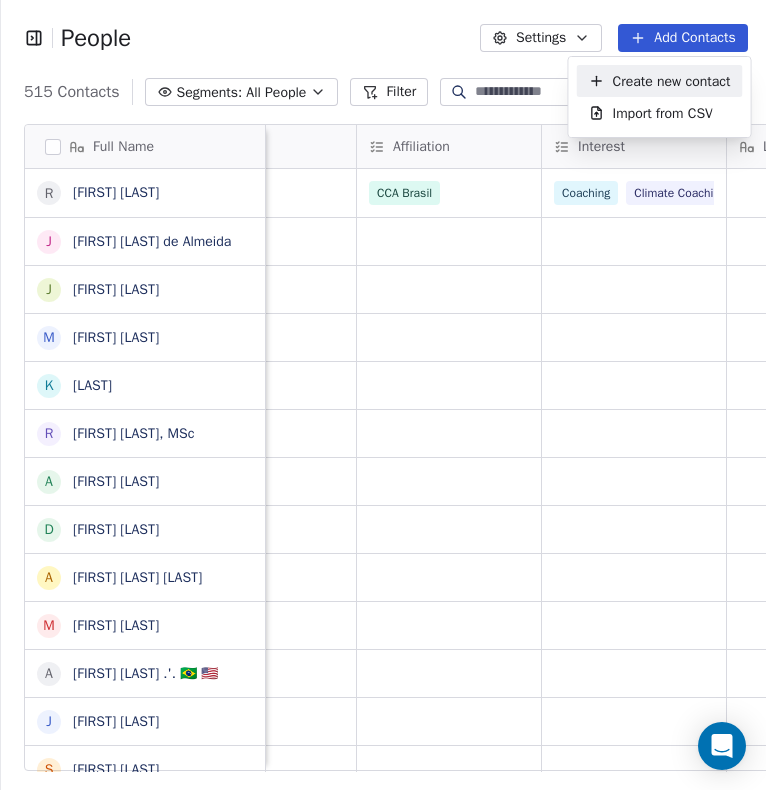 click on "Create new contact" at bounding box center (672, 81) 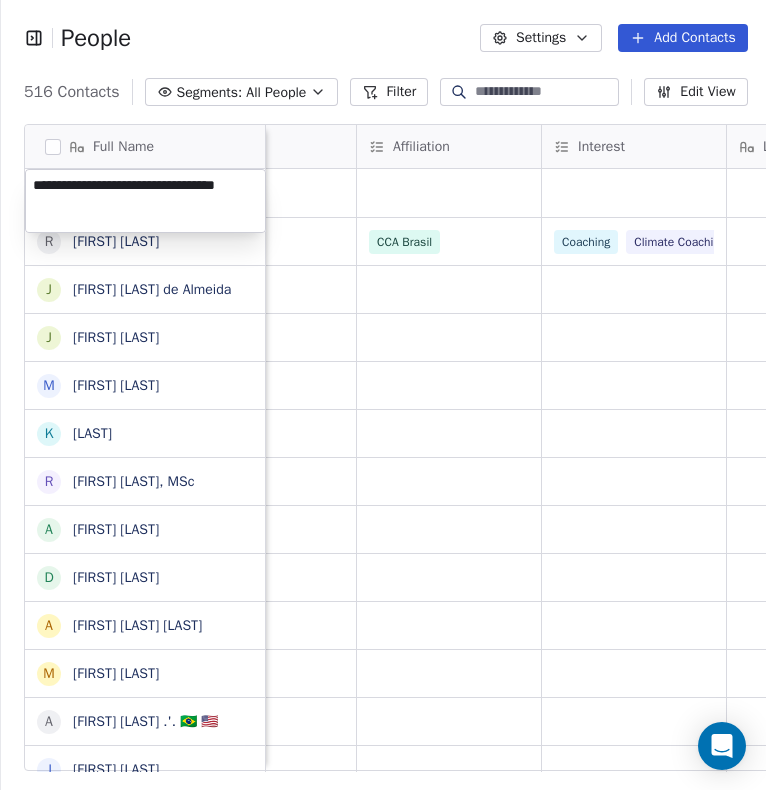 type on "**********" 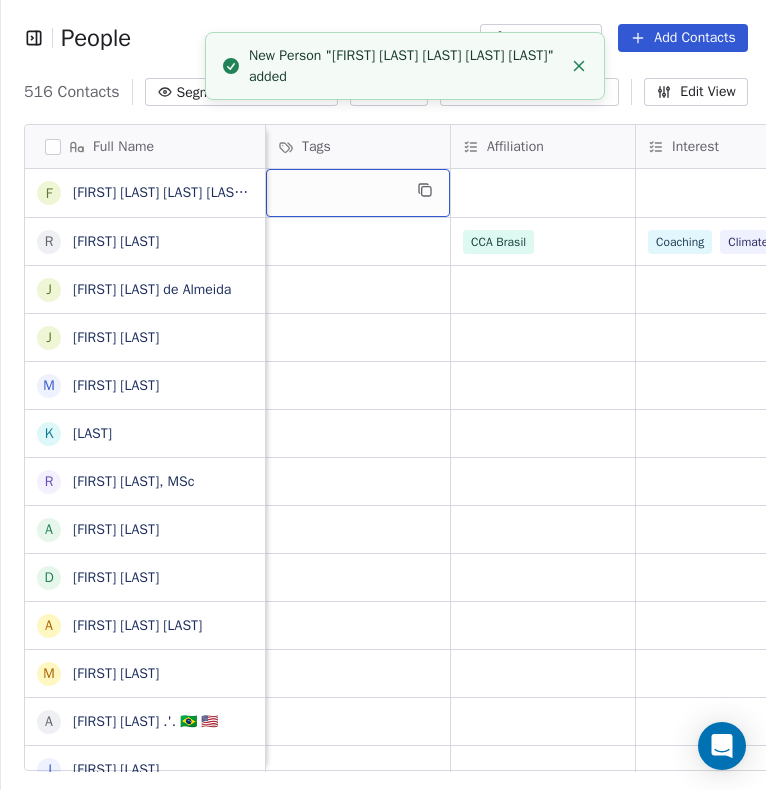 scroll, scrollTop: 0, scrollLeft: 0, axis: both 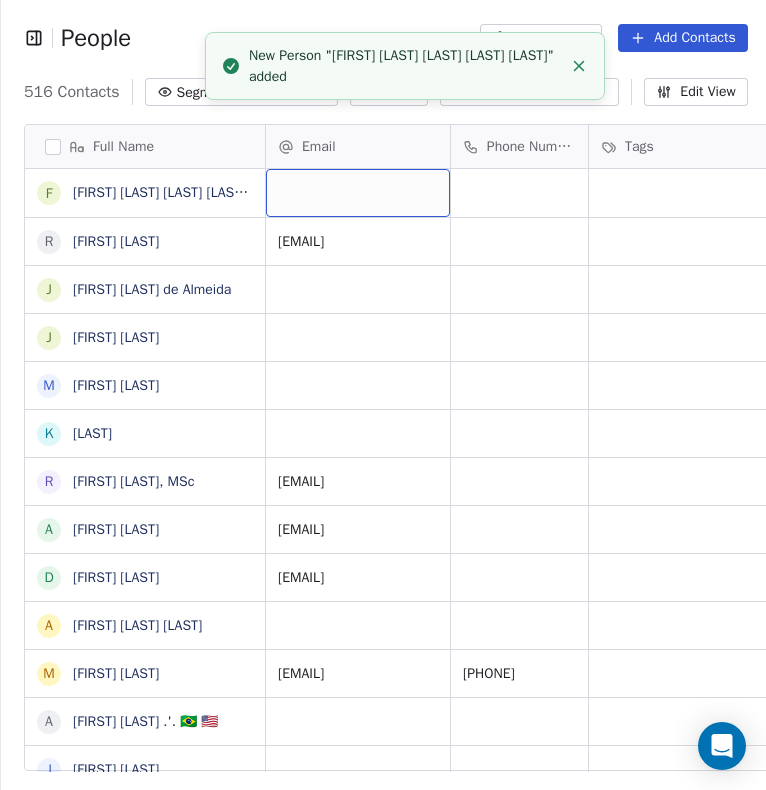 drag, startPoint x: 410, startPoint y: 185, endPoint x: 455, endPoint y: 234, distance: 66.52819 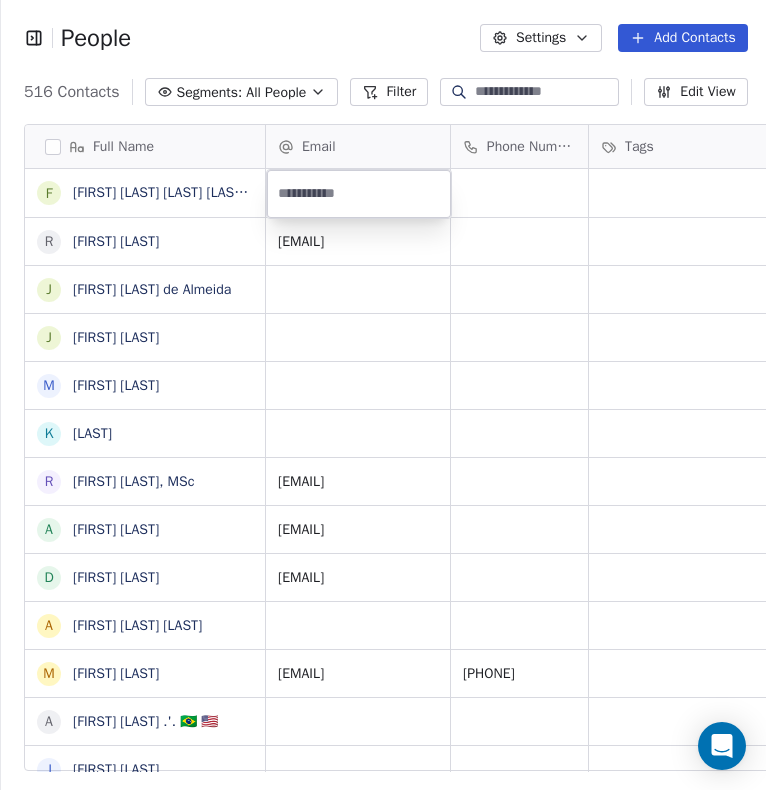 click at bounding box center (359, 194) 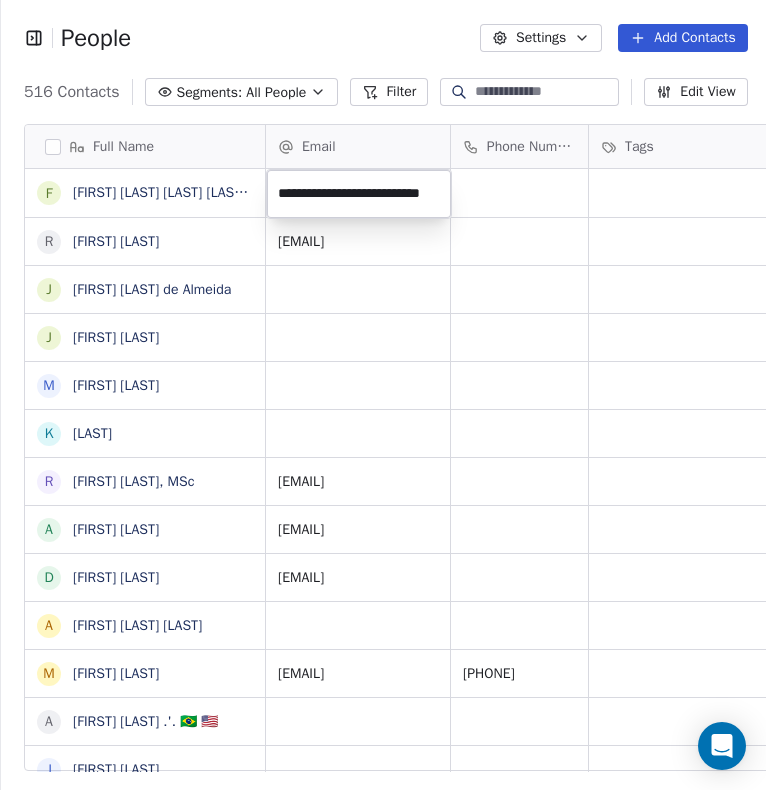 scroll, scrollTop: 0, scrollLeft: 28, axis: horizontal 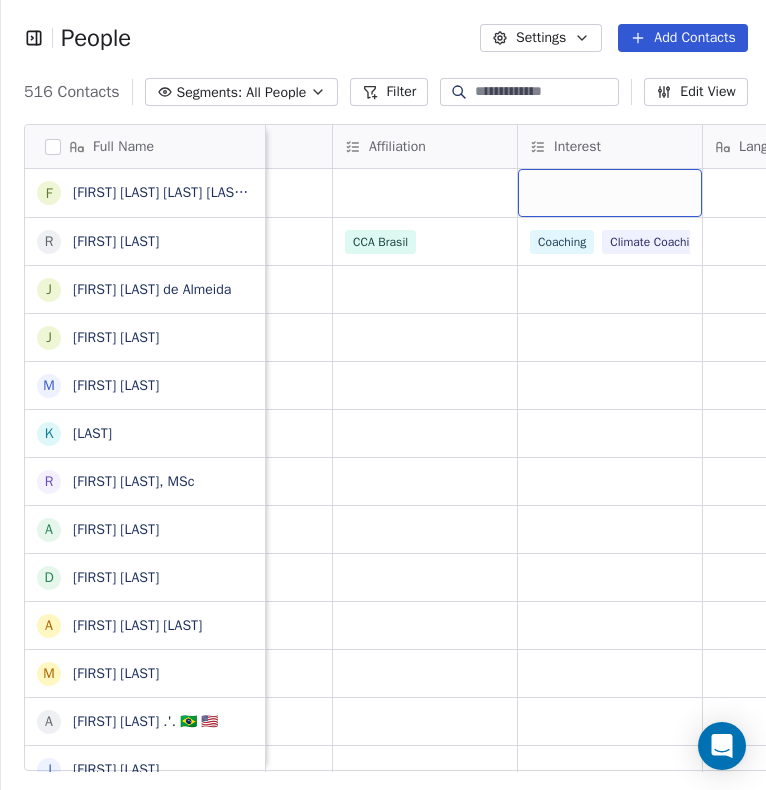 click at bounding box center [610, 193] 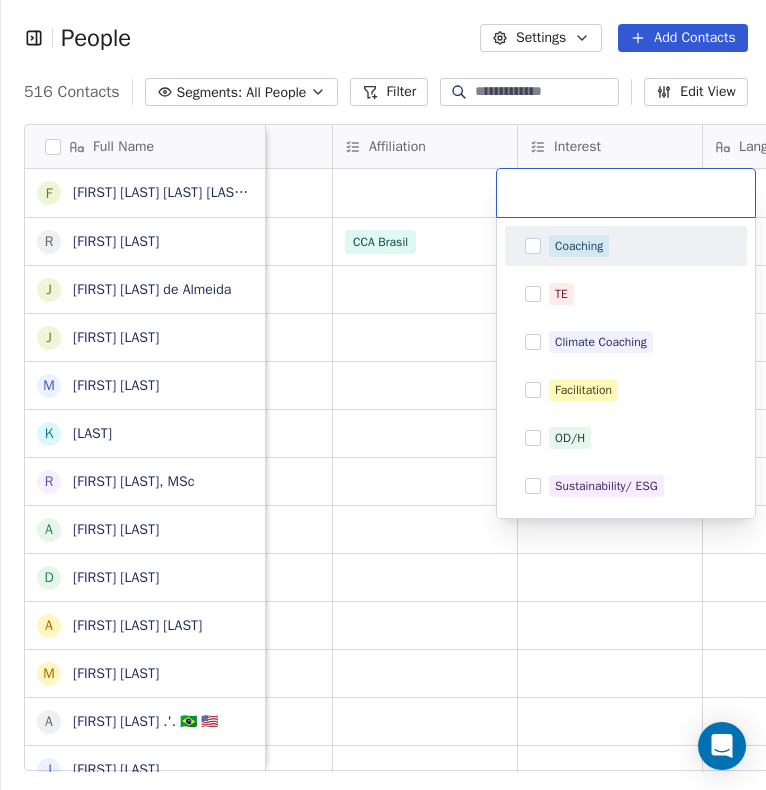 click on "People Settings  Add Contacts 516 Contacts Segments: All People Filter  Edit View Tag Add to Sequence Export Full Name F [FIRST] [LAST] R [FIRST] [LAST] J [FIRST] [LAST] J [FIRST] [LAST] M [FIRST] [LAST] K [FIRST] [LAST] R [FIRST] [LAST] A [FIRST] [LAST] D [FIRST] [LAST] A [FIRST] [LAST] M [FIRST] [LAST] A [FIRST] [LAST] .'. 🇧🇷 🇺🇲 J [FIRST] [LAST] S [FIRST] [LAST] T [FIRST] [LAST] L [FIRST] [LAST] E [FIRST] [LAST] C [FIRST] [LAST] C [FIRST] [LAST] M [FIRST] [LAST] K [FIRST] [LAST] G [FIRST] [LAST] P [FIRST] [LAST] C [FIRST] [LAST] A [FIRST] [LAST] G [FIRST] [LAST] L [FIRST] [LAST] J [FIRST] [LAST] R [FIRST] [LAST] M [FIRST] [LAST] W [FIRST] [LAST] A [FIRST] [LAST] V [FIRST] [LAST] Email Phone Number Tags Affiliation Interest Language Country LinkedIn Website [EMAIL] [EMAIL] Coaching" at bounding box center [383, 395] 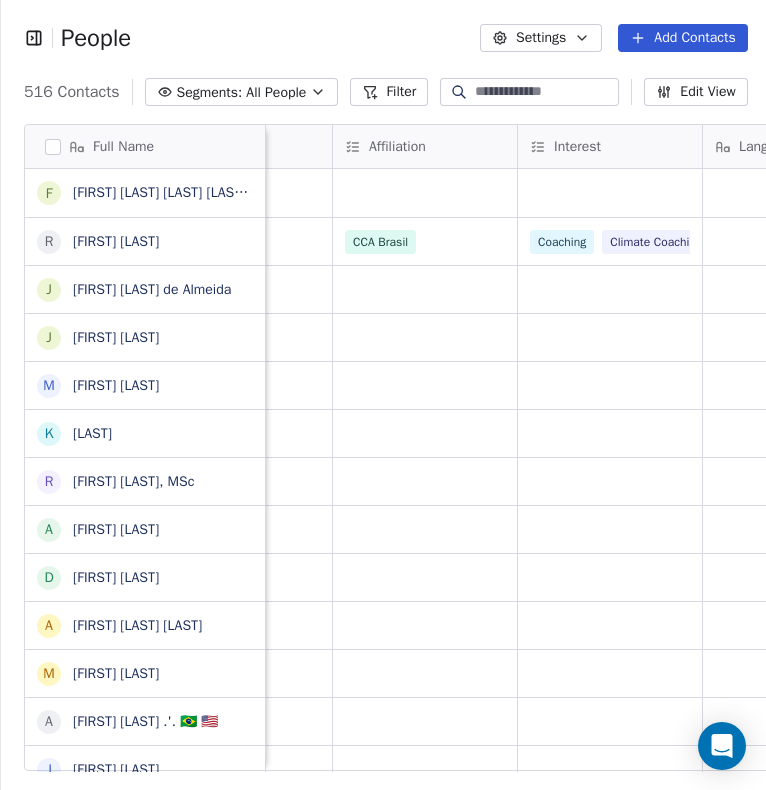 click on "Affiliation" at bounding box center [425, 146] 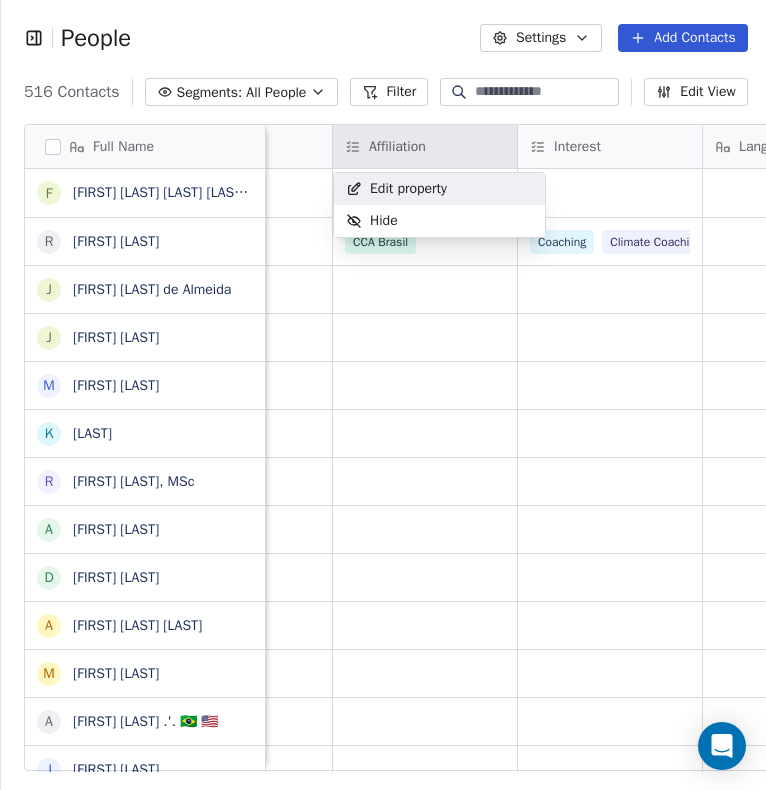drag, startPoint x: 476, startPoint y: 178, endPoint x: 476, endPoint y: 190, distance: 12 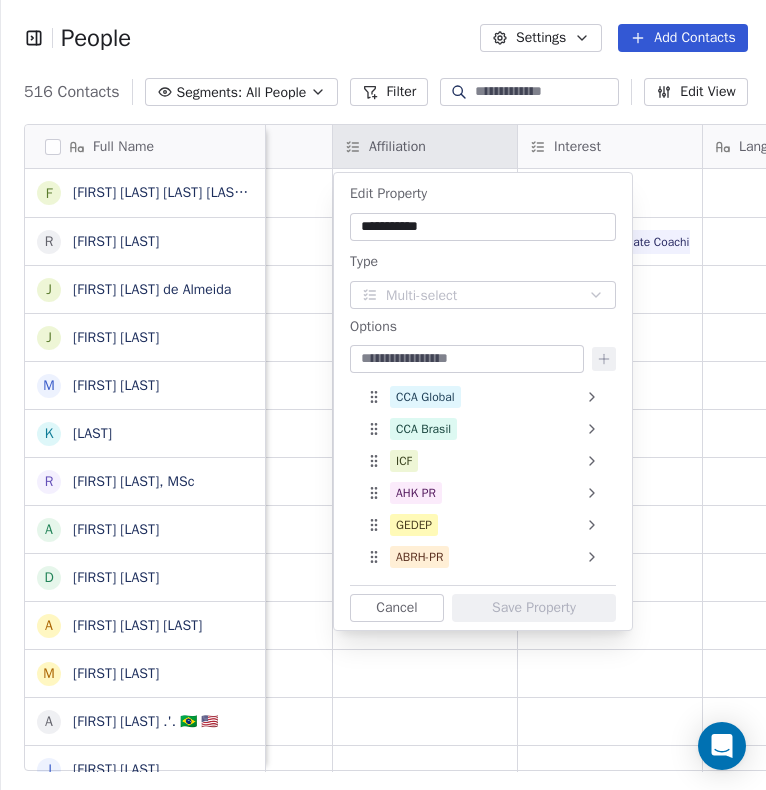 click on "People Settings  Add Contacts 516 Contacts Segments: All People Filter  Edit View Tag Add to Sequence Export Full Name F [FIRST] [LAST] R [FIRST] [LAST] J [FIRST] [LAST] J [FIRST] [LAST] M [FIRST] [LAST] K [FIRST] [LAST] R [FIRST] [LAST] A [FIRST] [LAST] D [FIRST] [LAST] A [FIRST] [LAST] M [FIRST] [LAST] A [FIRST] [LAST] .'. 🇧🇷 🇺🇲 J [FIRST] [LAST] S [FIRST] [LAST] T [FIRST] [LAST] L [FIRST] [LAST] E [FIRST] [LAST] C [FIRST] [LAST] C [FIRST] [LAST] M [FIRST] [LAST] K [FIRST] [LAST] G [FIRST] [LAST] P [FIRST] [LAST] C [FIRST] [LAST] A [FIRST] [LAST] G [FIRST] [LAST] L [FIRST] [LAST] J [FIRST] [LAST] R [FIRST] [LAST] M [FIRST] [LAST] W [FIRST] [LAST] A [FIRST] [LAST] V [FIRST] [LAST] Email Phone Number Tags Affiliation Interest Language Country LinkedIn Website [EMAIL] [EMAIL] Coaching" at bounding box center (383, 395) 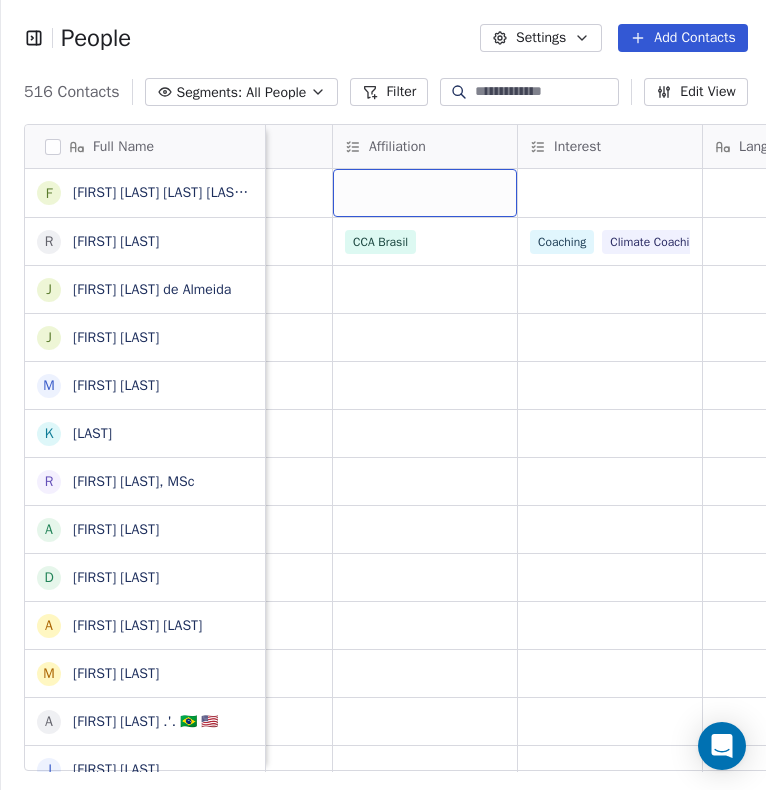 click at bounding box center (425, 193) 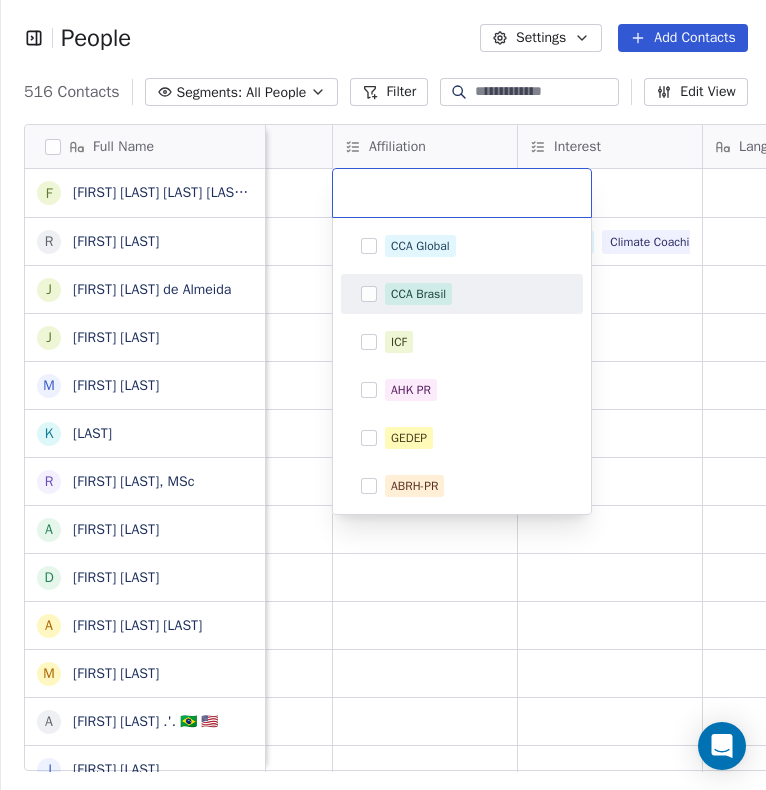 click on "CCA Brasil" at bounding box center [462, 294] 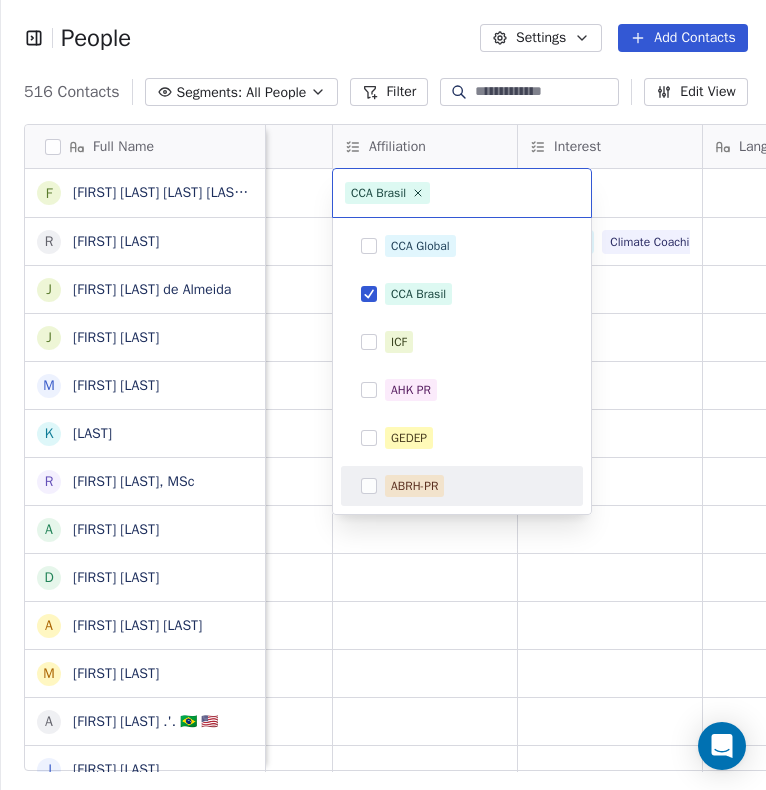 click on "People Settings  Add Contacts 516 Contacts Segments: All People Filter  Edit View Tag Add to Sequence Export Full Name F [FIRST] [LAST] R [FIRST] [LAST] J [FIRST] [LAST] J [FIRST] [LAST] M [FIRST] [LAST] K [FIRST] [LAST] R [FIRST] [LAST] A [FIRST] [LAST] D [FIRST] [LAST] A [FIRST] [LAST] M [FIRST] [LAST] A [FIRST] [LAST] .'. 🇧🇷 🇺🇲 J [FIRST] [LAST] S [FIRST] [LAST] T [FIRST] [LAST] L [FIRST] [LAST] E [FIRST] [LAST] C [FIRST] [LAST] C [FIRST] [LAST] M [FIRST] [LAST] K [FIRST] [LAST] G [FIRST] [LAST] P [FIRST] [LAST] C [FIRST] [LAST] A [FIRST] [LAST] G [FIRST] [LAST] L [FIRST] [LAST] J [FIRST] [LAST] R [FIRST] [LAST] M [FIRST] [LAST] W [FIRST] [LAST] A [FIRST] [LAST] V [FIRST] [LAST] Email Phone Number Tags Affiliation Interest Language Country LinkedIn Website [EMAIL] [EMAIL] Coaching" at bounding box center (383, 395) 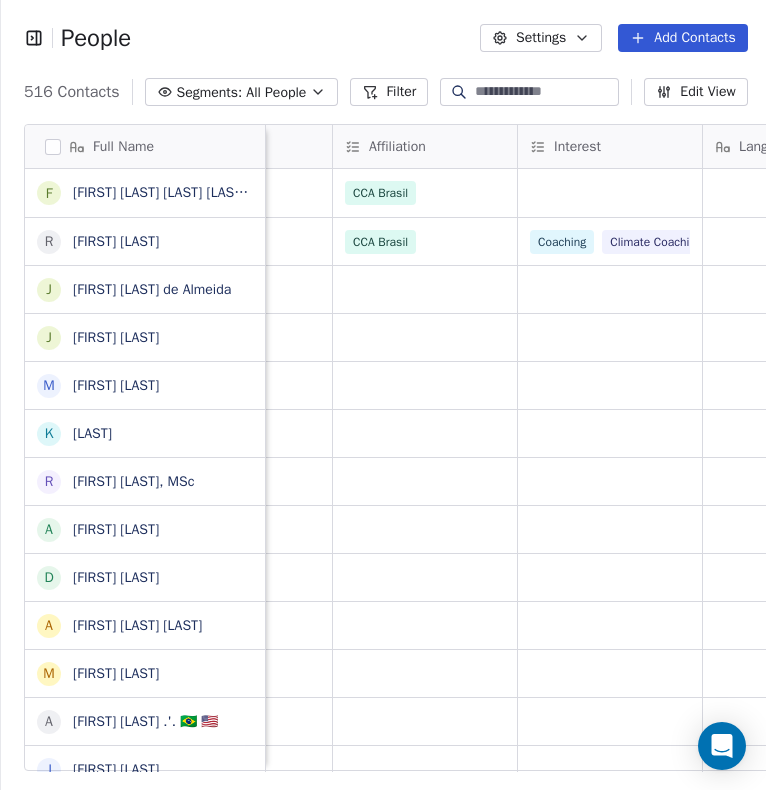 scroll, scrollTop: 80, scrollLeft: 0, axis: vertical 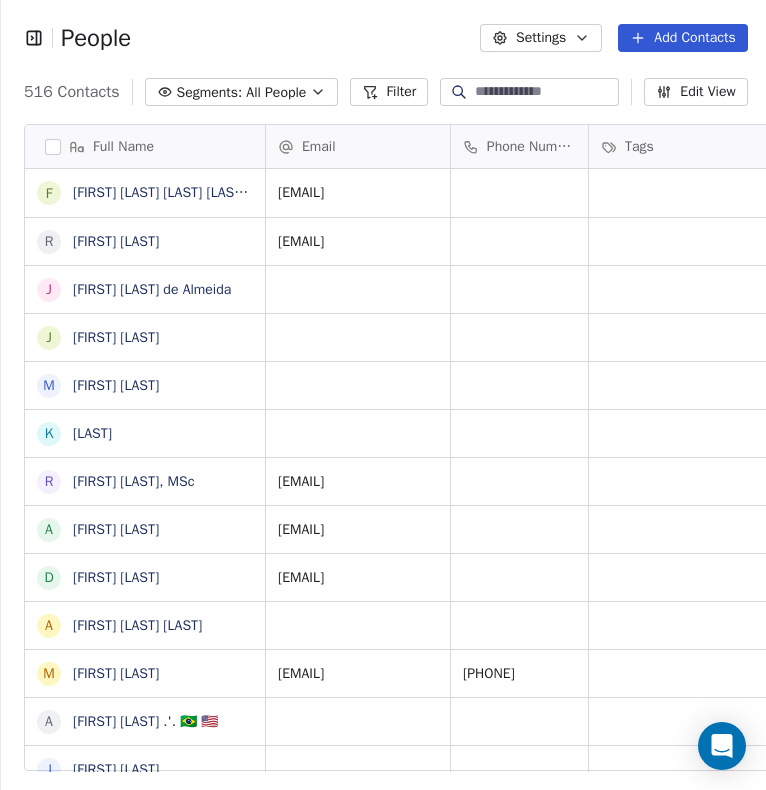 drag, startPoint x: 678, startPoint y: 21, endPoint x: 686, endPoint y: 38, distance: 18.788294 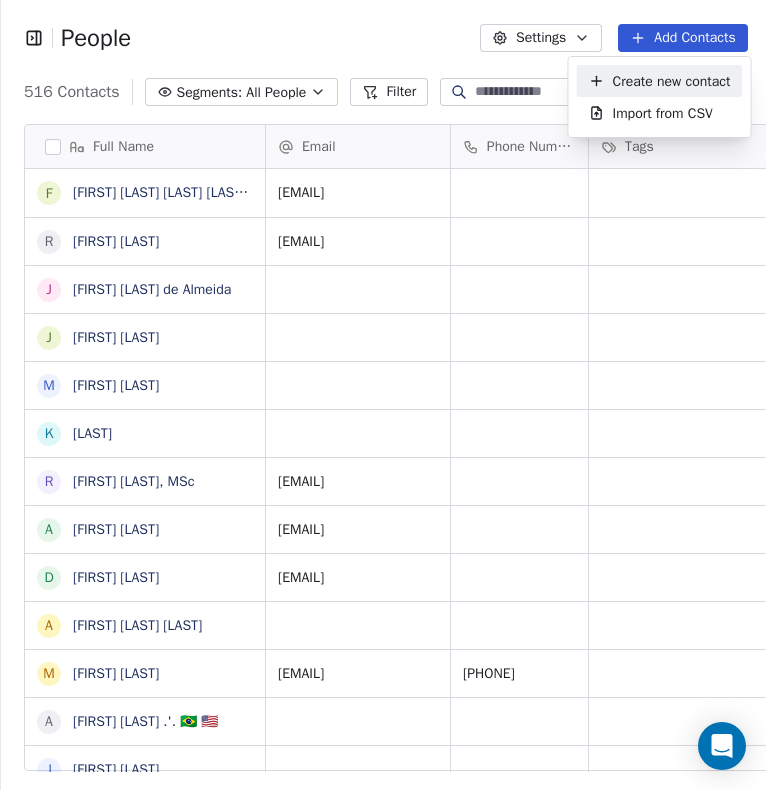 drag, startPoint x: 694, startPoint y: 78, endPoint x: 678, endPoint y: 80, distance: 16.124516 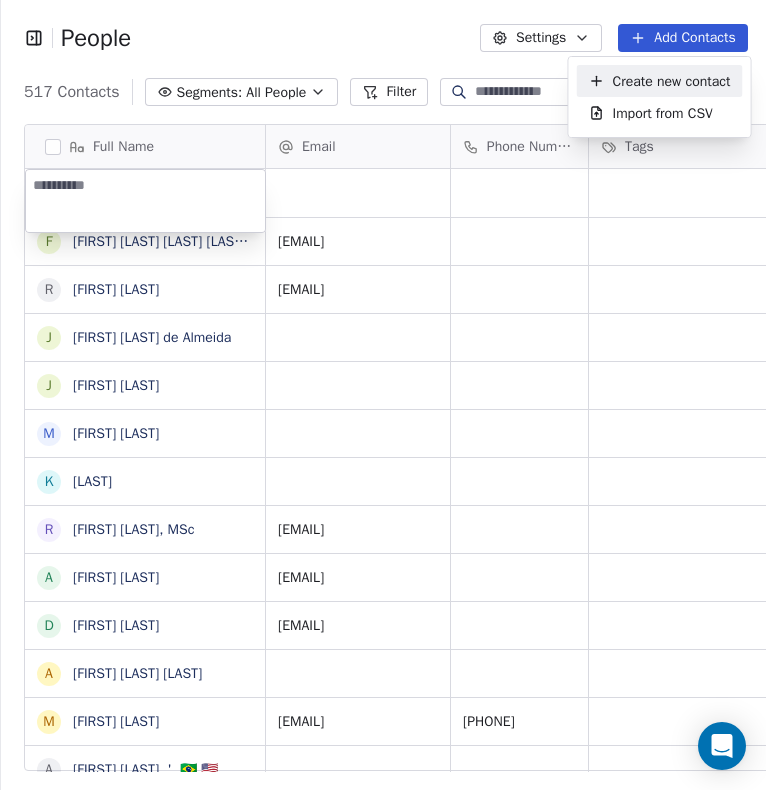 scroll, scrollTop: 680, scrollLeft: 794, axis: both 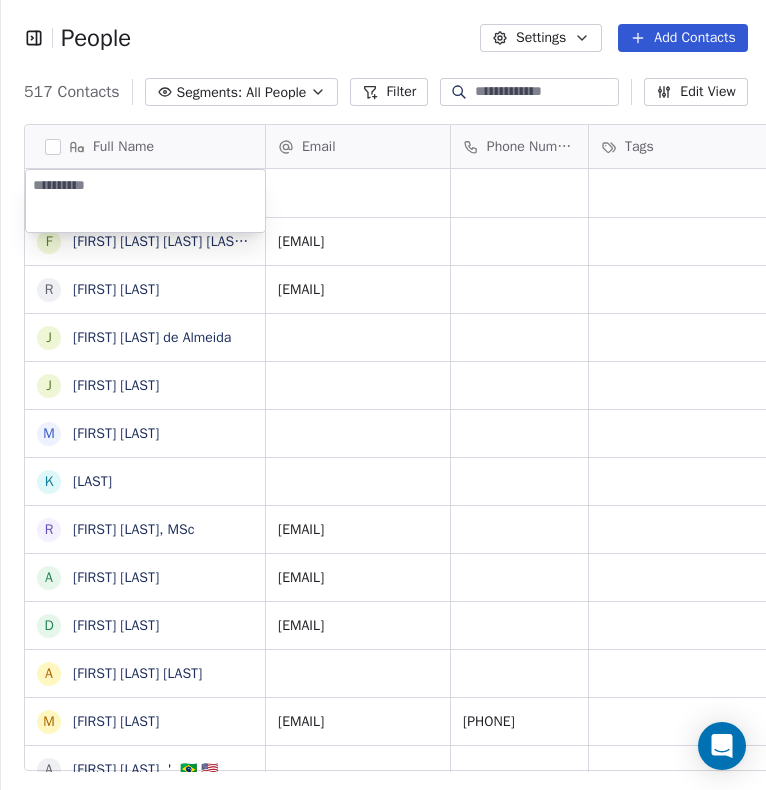 click on "People Settings  Add Contacts 517 Contacts Segments: All People Filter  Edit View Tag Add to Sequence Export Full Name F [FIRST] [LAST] R [FIRST] [LAST] J [FIRST] [LAST] J [FIRST] [LAST] M [FIRST] [LAST] K [FIRST] [LAST] R [FIRST] [LAST] A [FIRST] [LAST] D [FIRST] [LAST] A [FIRST] [LAST] M [FIRST] [LAST] A [FIRST] [LAST] .'. 🇧🇷 🇺🇲 J [FIRST] [LAST] S [FIRST] [LAST] T [FIRST] [LAST] L [FIRST] [LAST] E [FIRST] [LAST] C [FIRST] [LAST] C [FIRST] [LAST] M [FIRST] [LAST] K [FIRST] [LAST] G [FIRST] [LAST] P [FIRST] [LAST] C [FIRST] [LAST] A [FIRST] [LAST] G [FIRST] [LAST] L [FIRST] [LAST] J [FIRST] [LAST] R [FIRST] [LAST] M [FIRST] [LAST] W [FIRST] [LAST] A [FIRST] [LAST] Email Phone Number Tags Affiliation Interest Language Country [EMAIL] CCA Brasil [EMAIL] Coaching Climate Coaching" at bounding box center [383, 395] 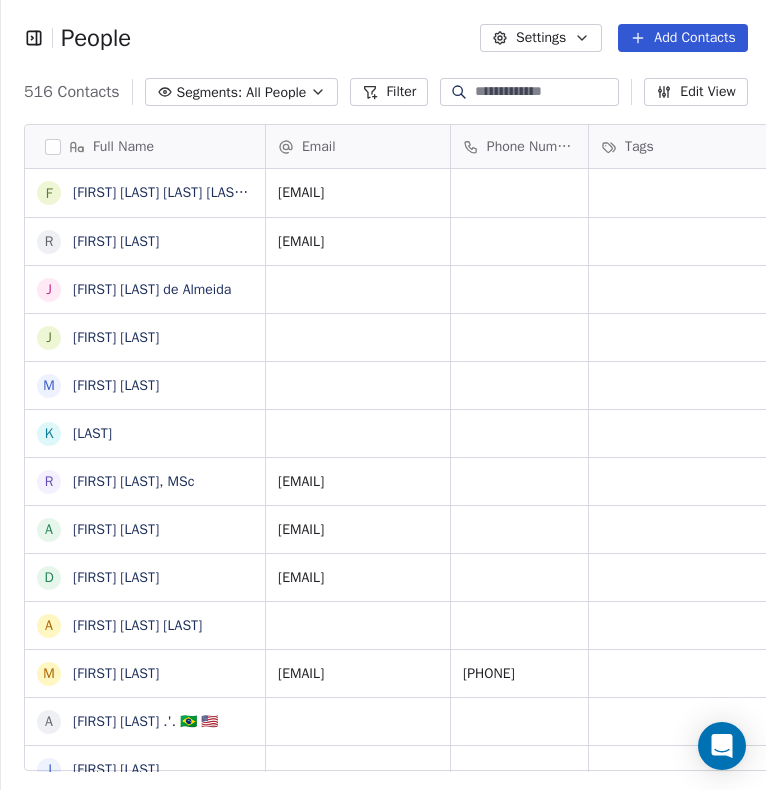 click on "Add Contacts" at bounding box center (682, 38) 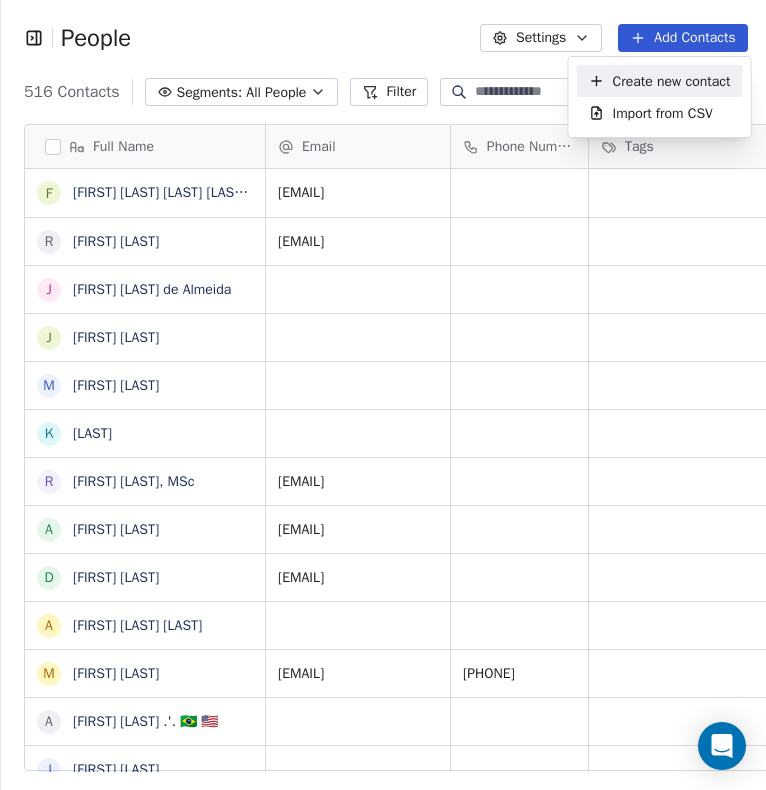 click on "Create new contact" at bounding box center [672, 81] 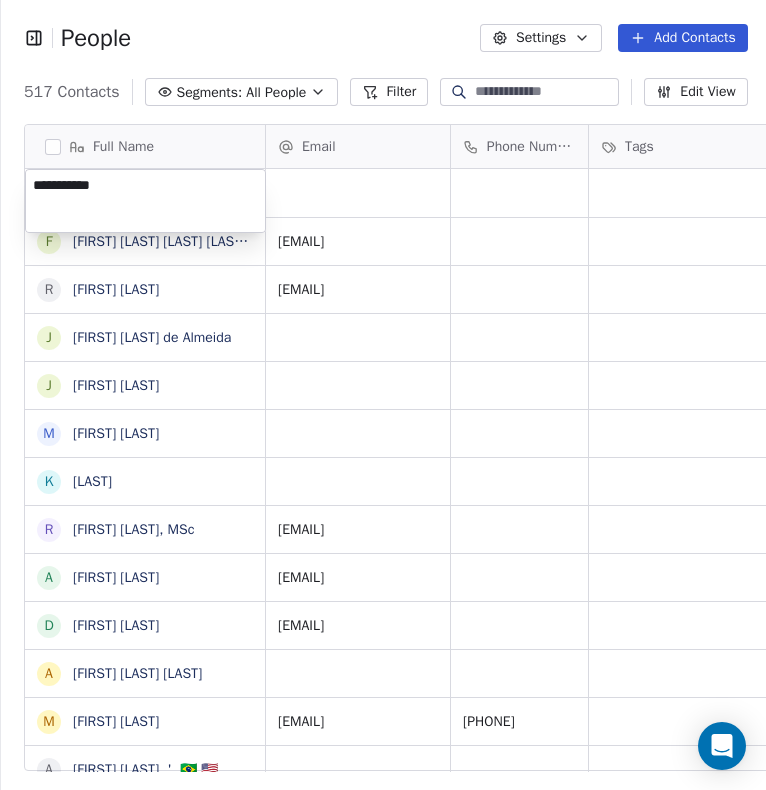 type on "**********" 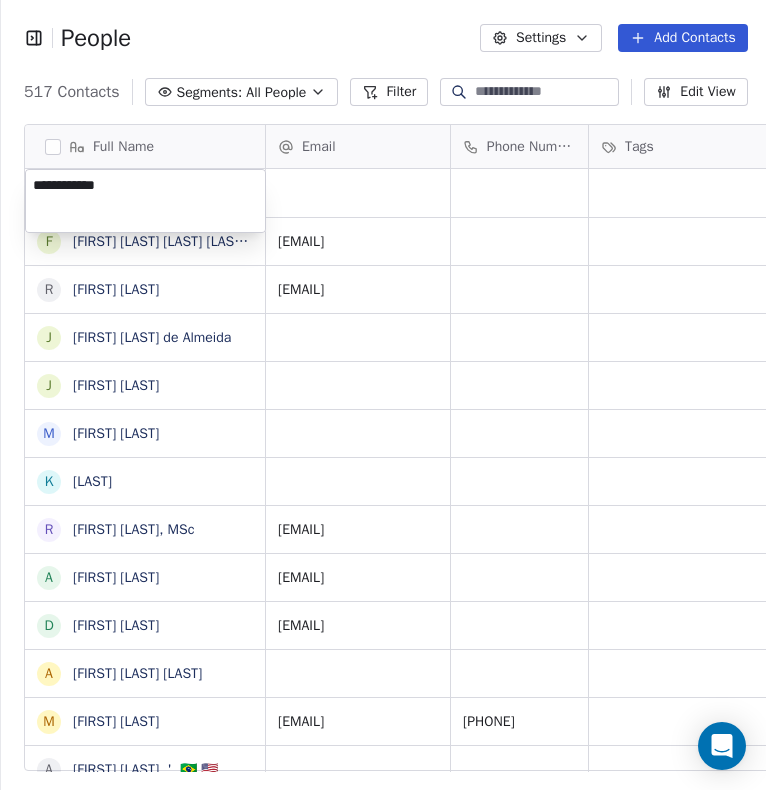 click on "People Settings  Add Contacts 517 Contacts Segments: All People Filter  Edit View Tag Add to Sequence Export Full Name F [FIRST] [LAST] R [FIRST] [LAST] J [FIRST] [LAST] J [FIRST] [LAST] M [FIRST] [LAST] K [FIRST] [LAST] R [FIRST] [LAST] A [FIRST] [LAST] D [FIRST] [LAST] A [FIRST] [LAST] M [FIRST] [LAST] A [FIRST] [LAST] .'. 🇧🇷 🇺🇲 J [FIRST] [LAST] S [FIRST] [LAST] T [FIRST] [LAST] L [FIRST] [LAST] E [FIRST] [LAST] C [FIRST] [LAST] C [FIRST] [LAST] M [FIRST] [LAST] K [FIRST] [LAST] G [FIRST] [LAST] P [FIRST] [LAST] C [FIRST] [LAST] A [FIRST] [LAST] G [FIRST] [LAST] L [FIRST] [LAST] J [FIRST] [LAST] R [FIRST] [LAST] M [FIRST] [LAST] W [FIRST] [LAST] A [FIRST] [LAST] Email Phone Number Tags Affiliation Interest Language Country [EMAIL] CCA Brasil [EMAIL] Coaching Climate Coaching" at bounding box center (383, 395) 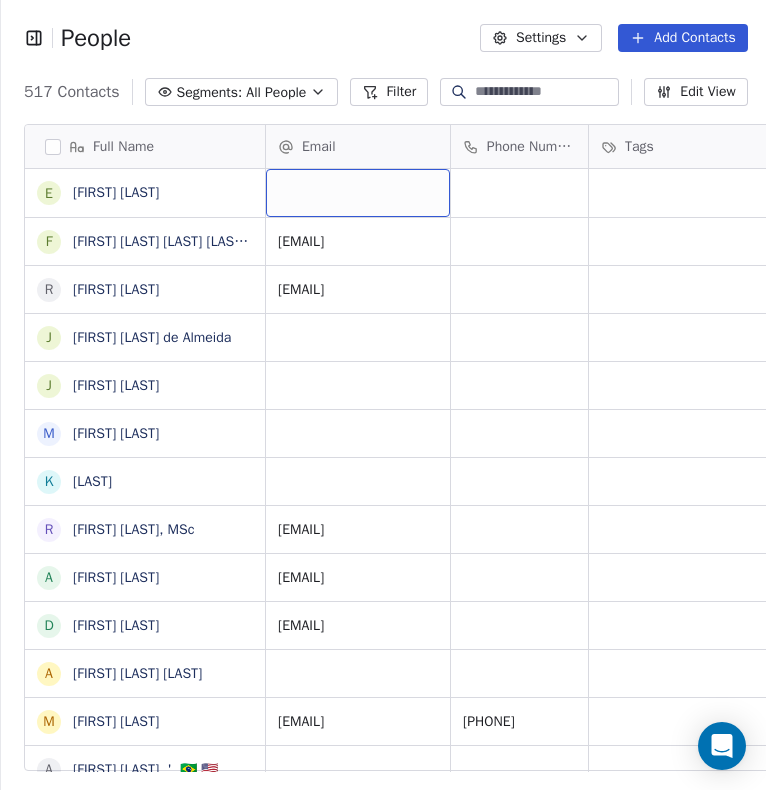 click at bounding box center (358, 193) 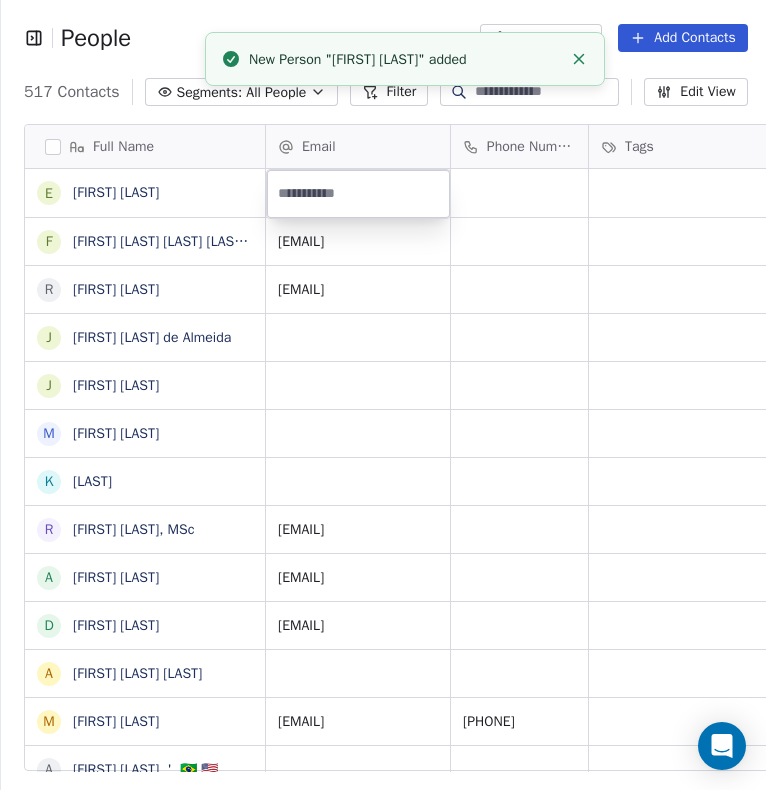 click at bounding box center (358, 194) 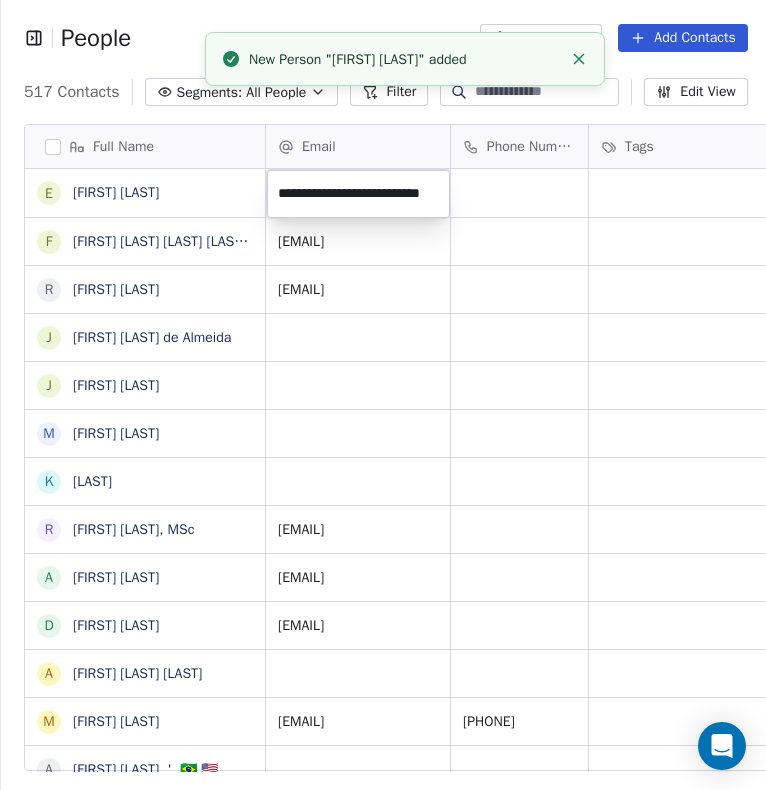 scroll, scrollTop: 0, scrollLeft: 29, axis: horizontal 